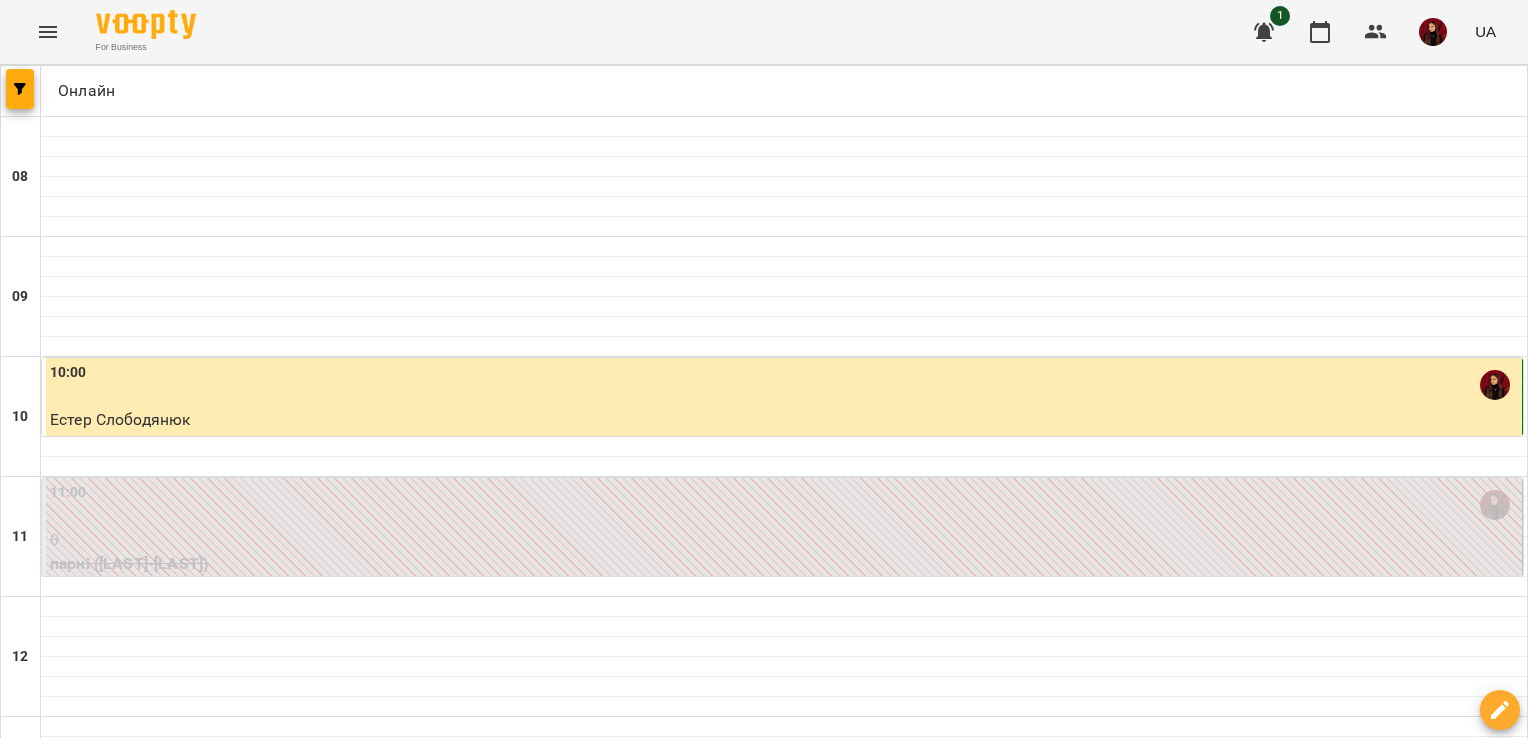 scroll, scrollTop: 0, scrollLeft: 0, axis: both 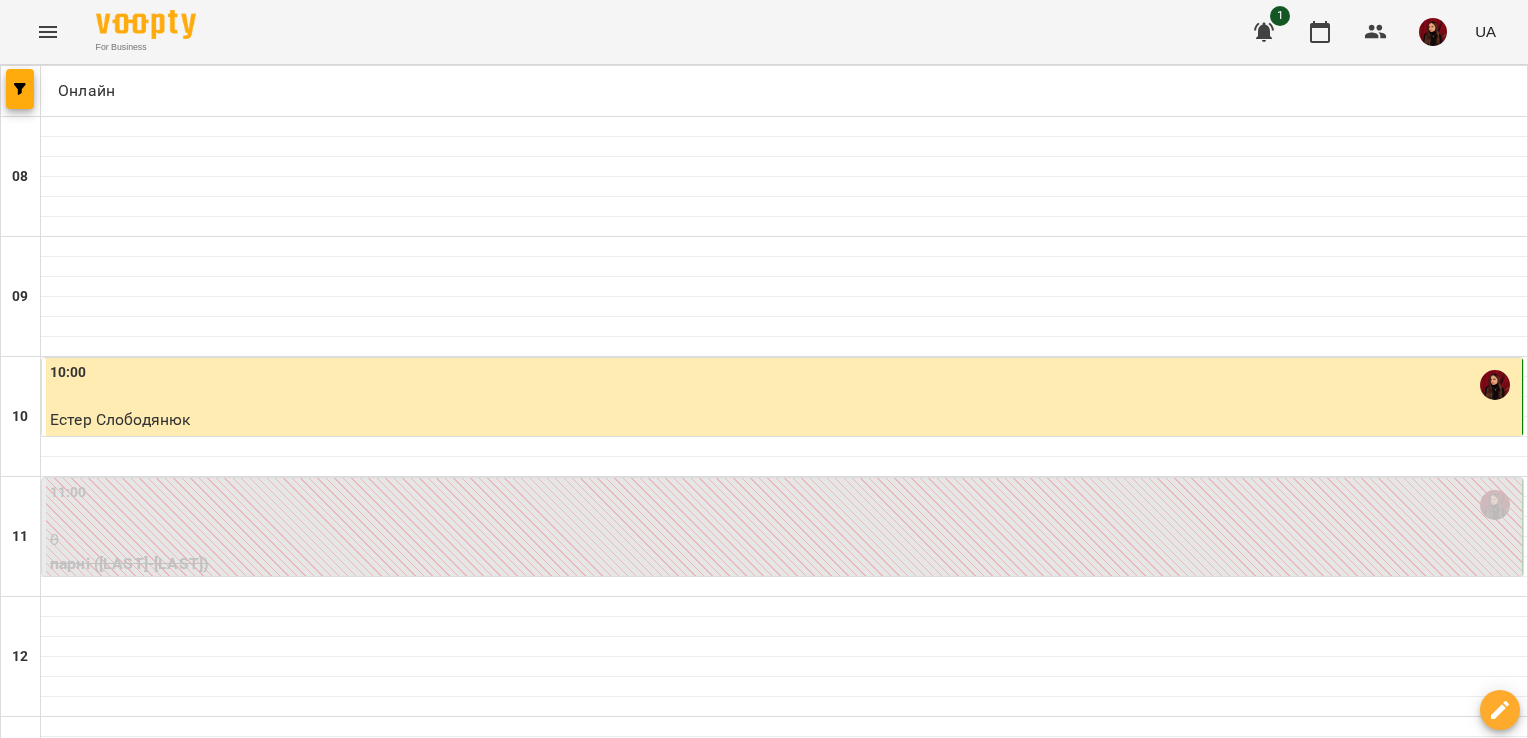 click on "04 серп" at bounding box center [41, 1842] 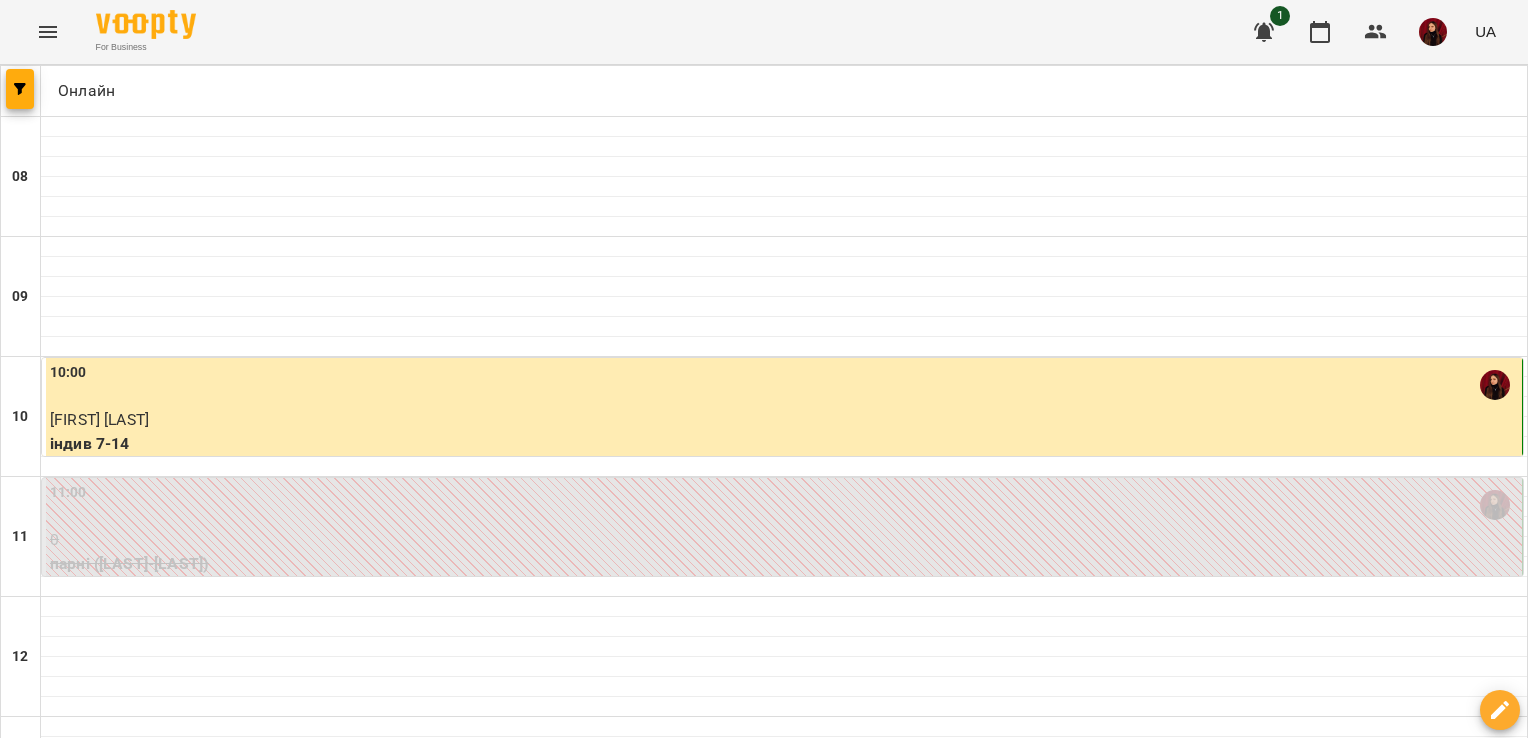 scroll, scrollTop: 1080, scrollLeft: 0, axis: vertical 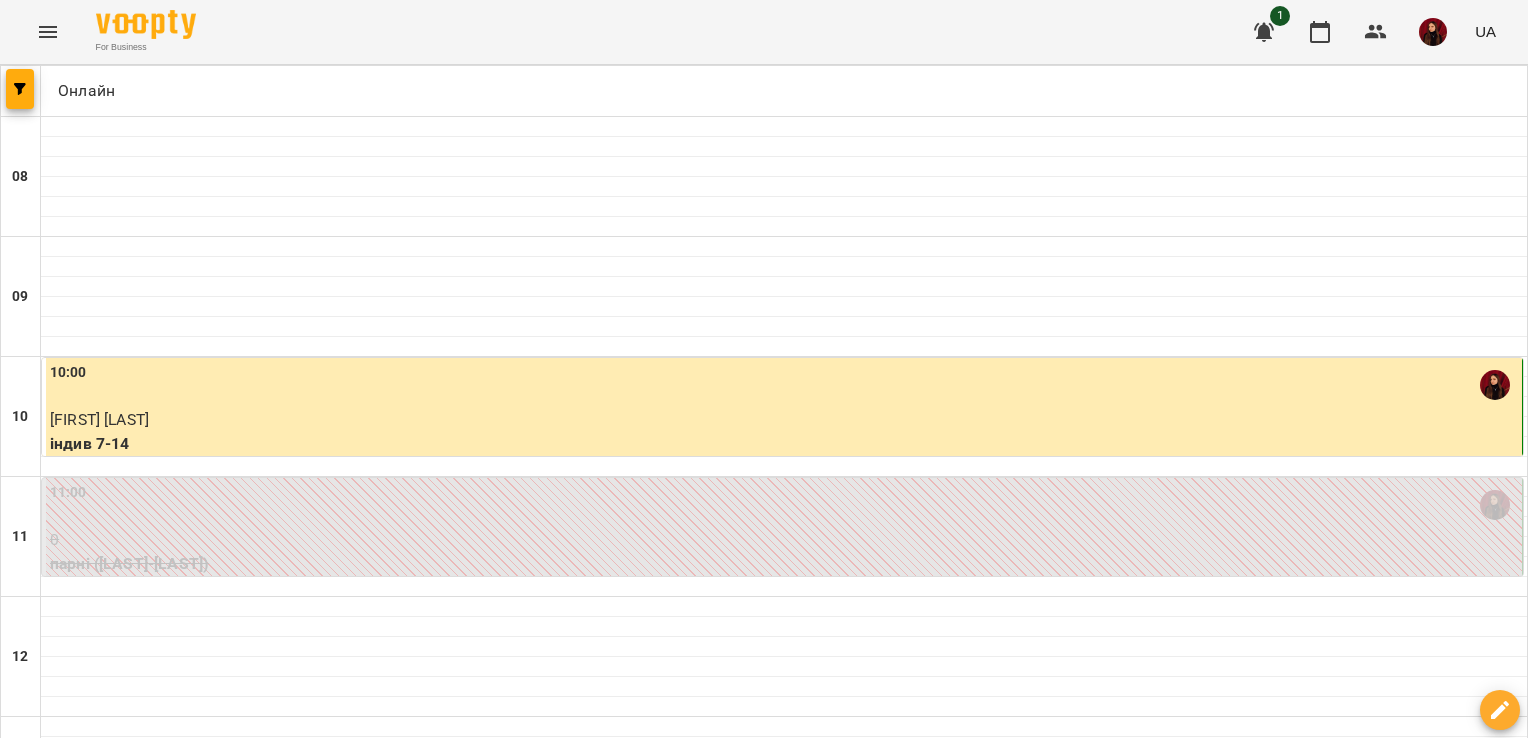 click on "05 серп" at bounding box center (429, 1842) 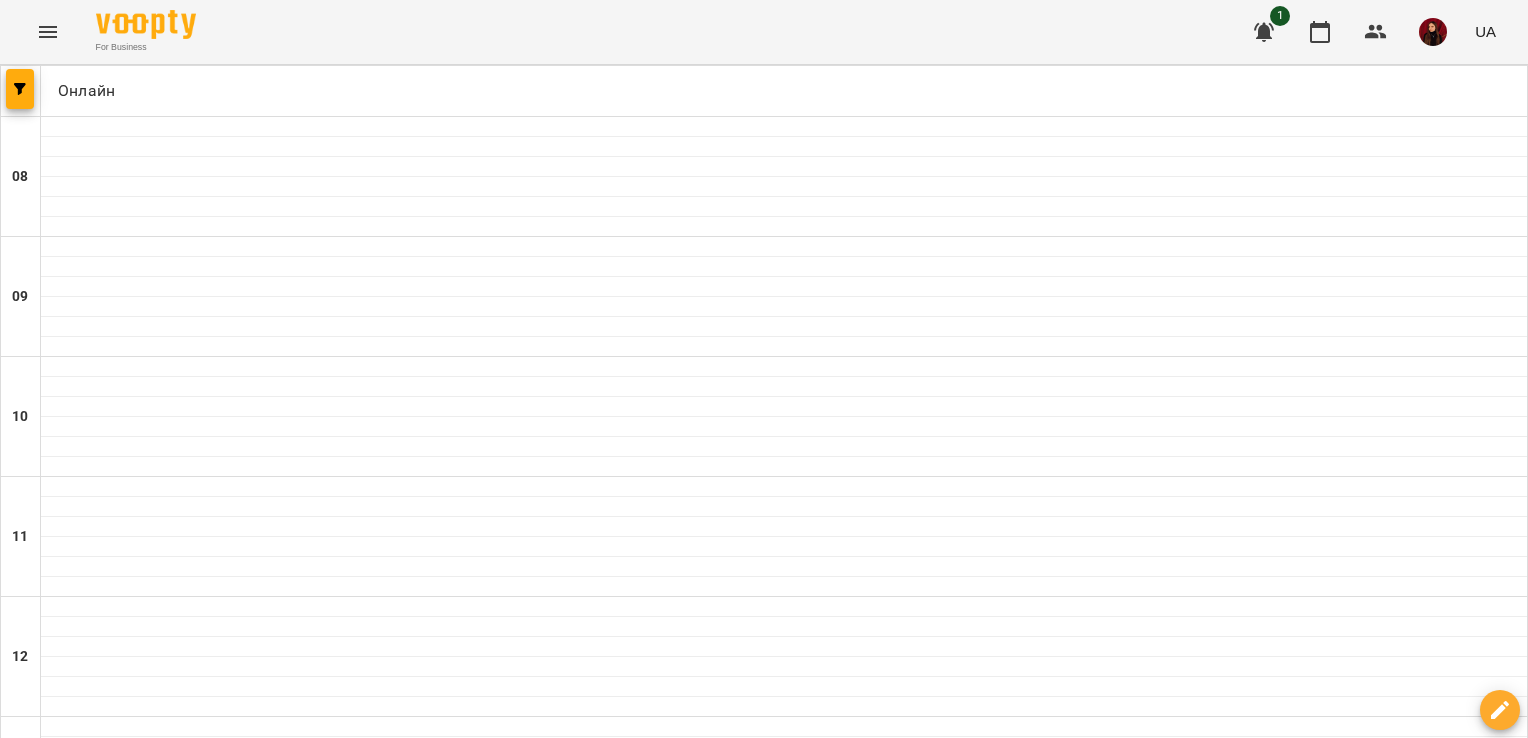 scroll, scrollTop: 1027, scrollLeft: 0, axis: vertical 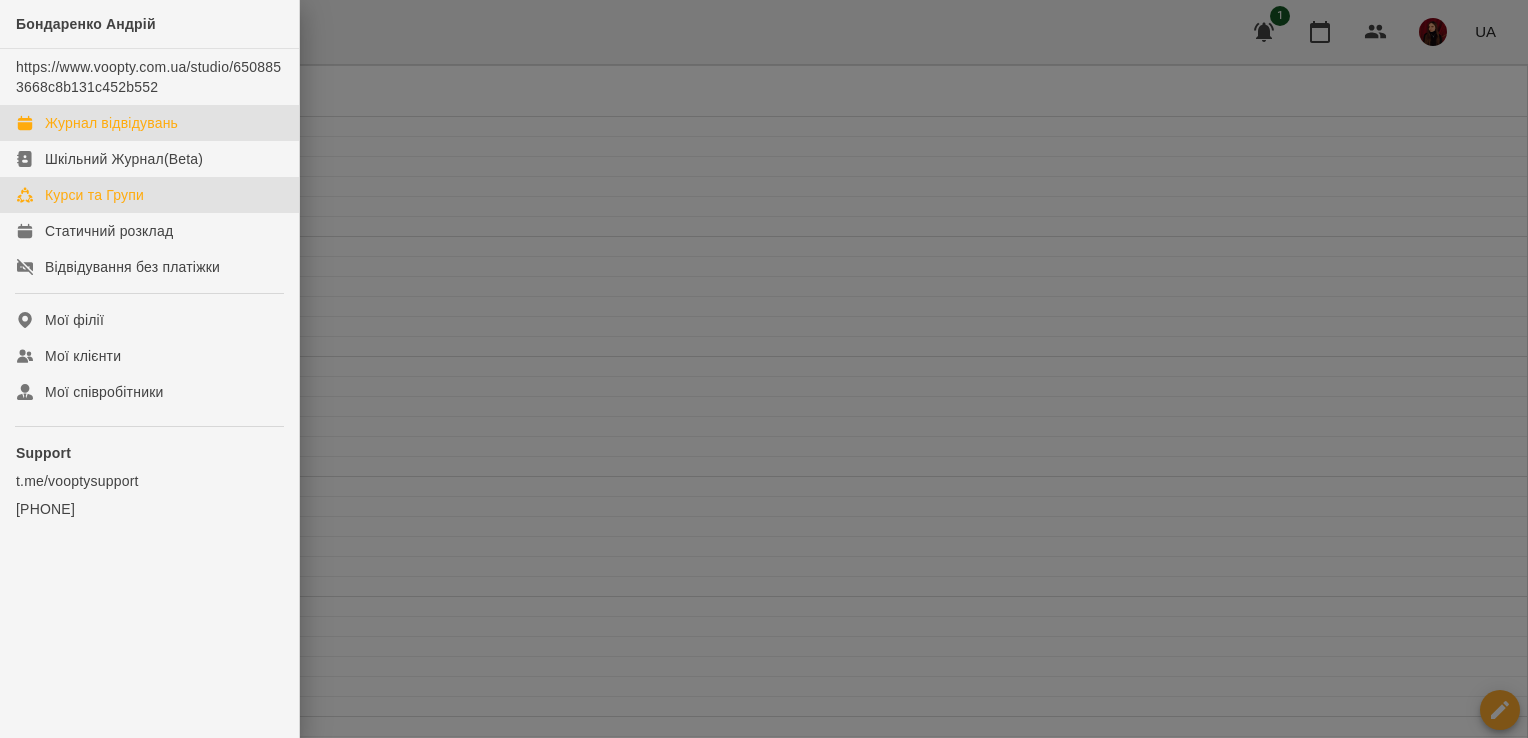 click on "Курси та Групи" at bounding box center [94, 195] 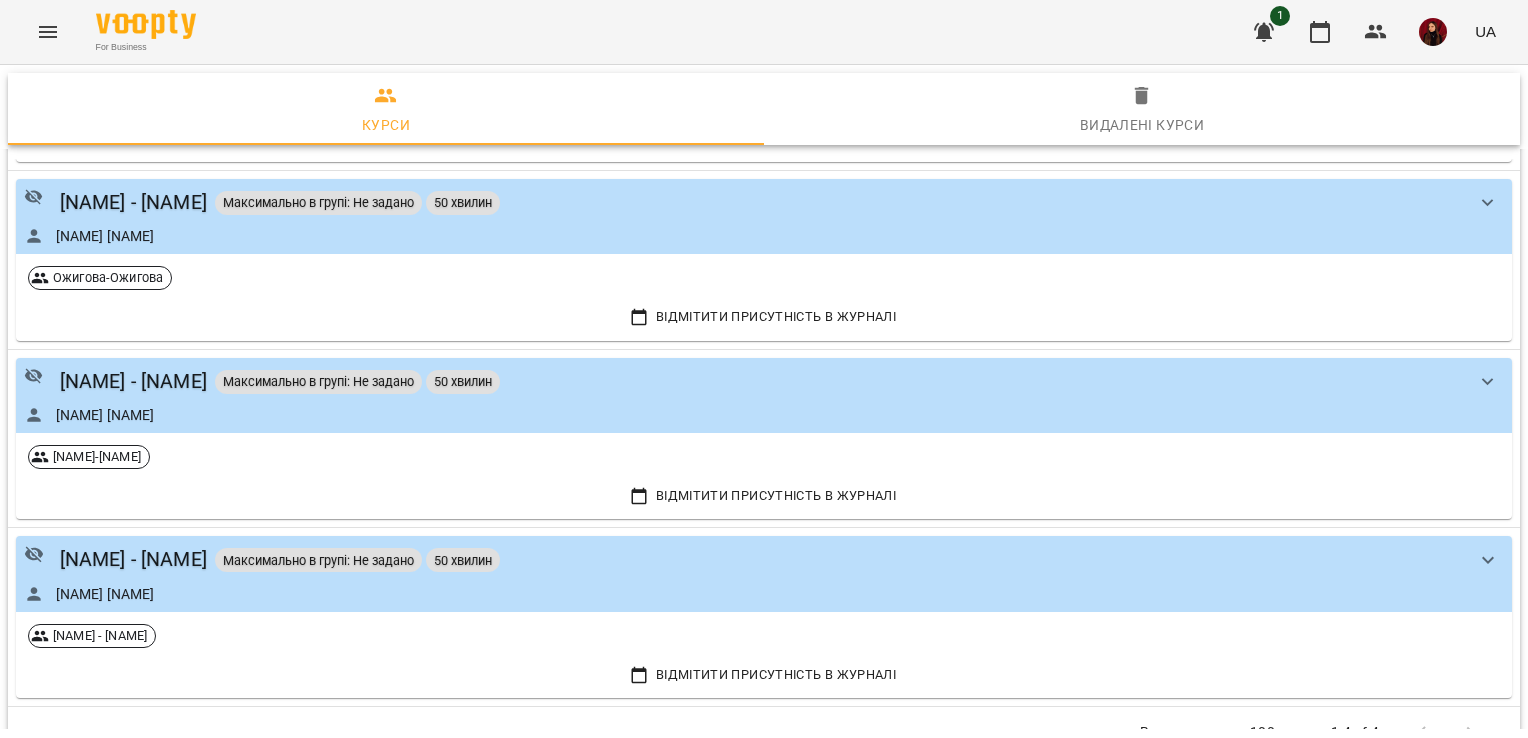 scroll, scrollTop: 200, scrollLeft: 0, axis: vertical 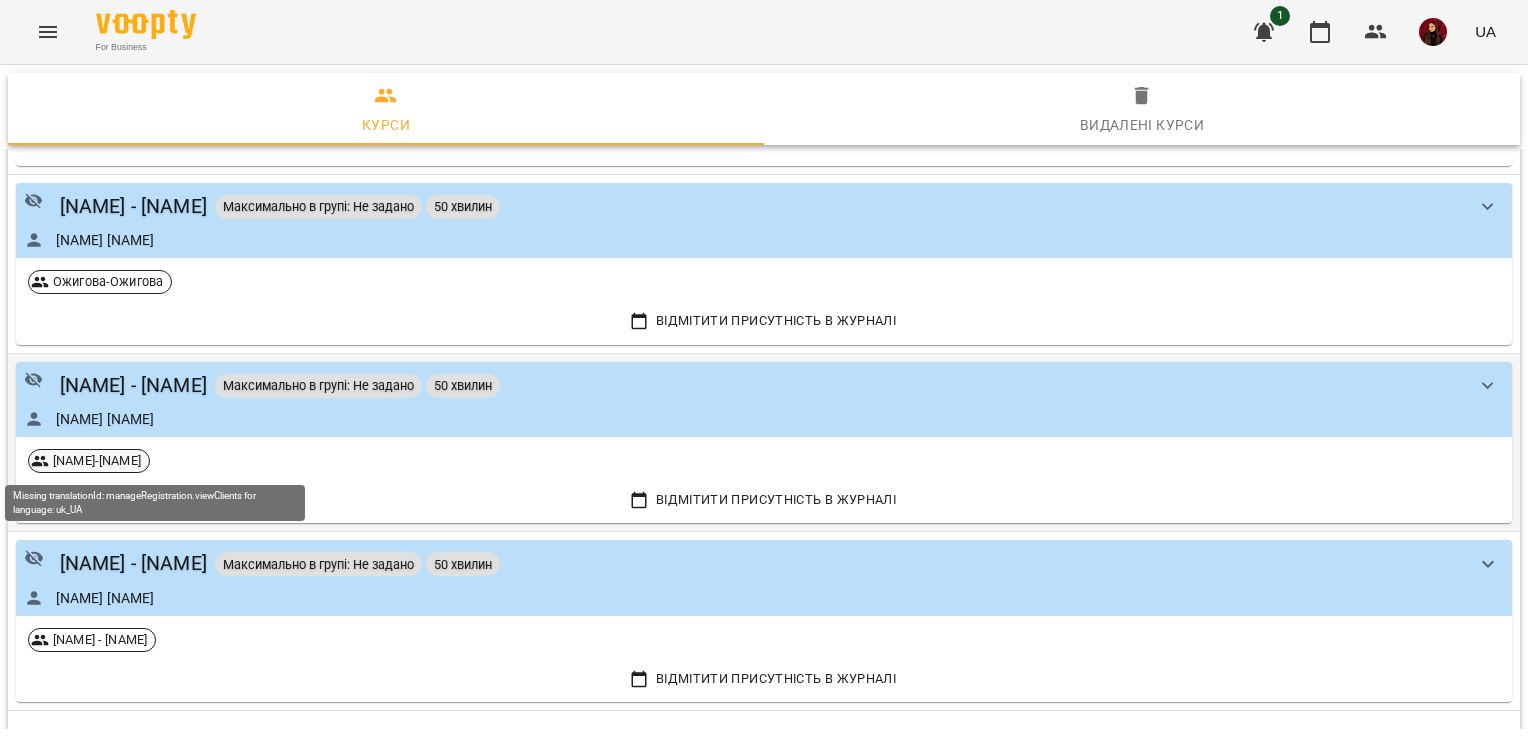 click on "[NAME]-[NAME]" at bounding box center (97, 461) 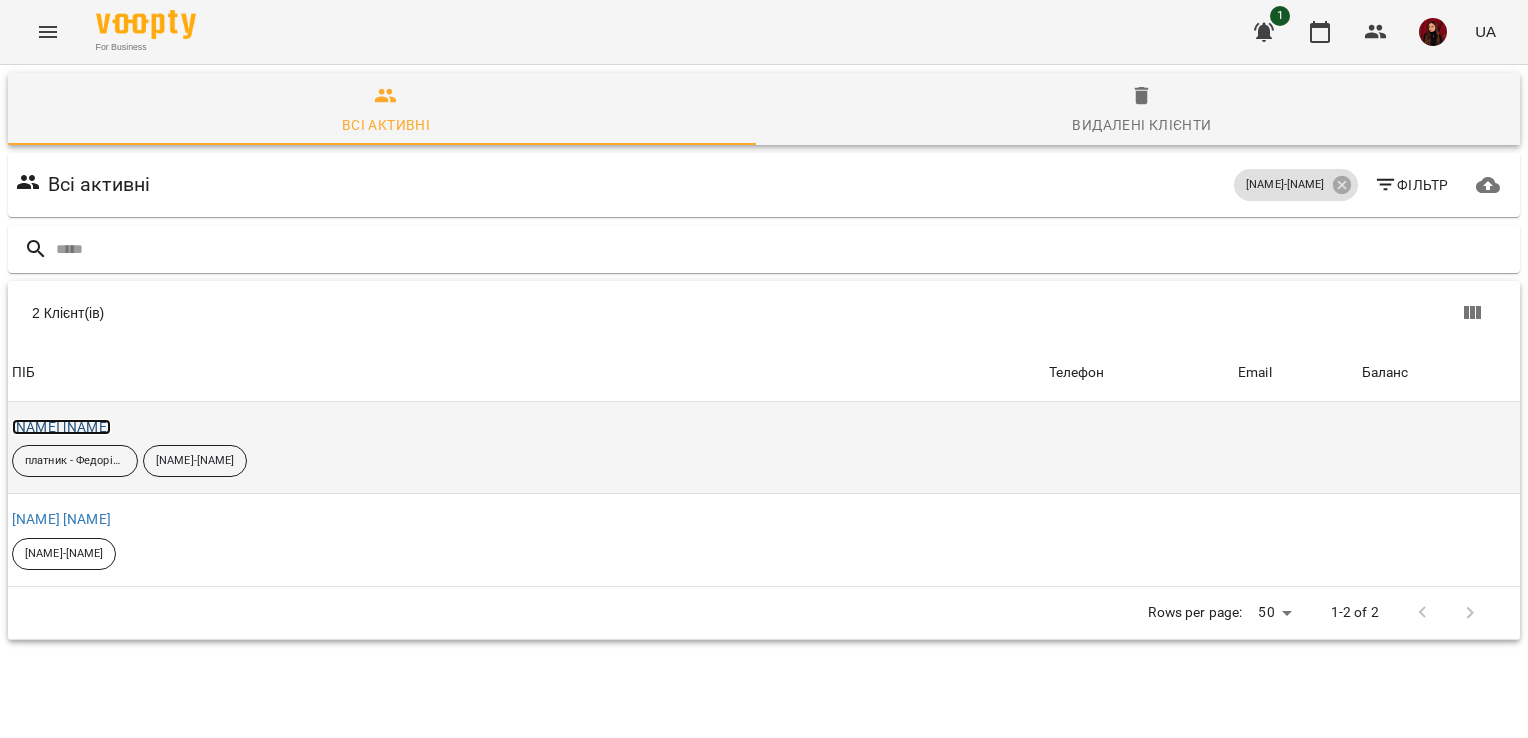 click on "[NAME] [NAME]" at bounding box center (61, 427) 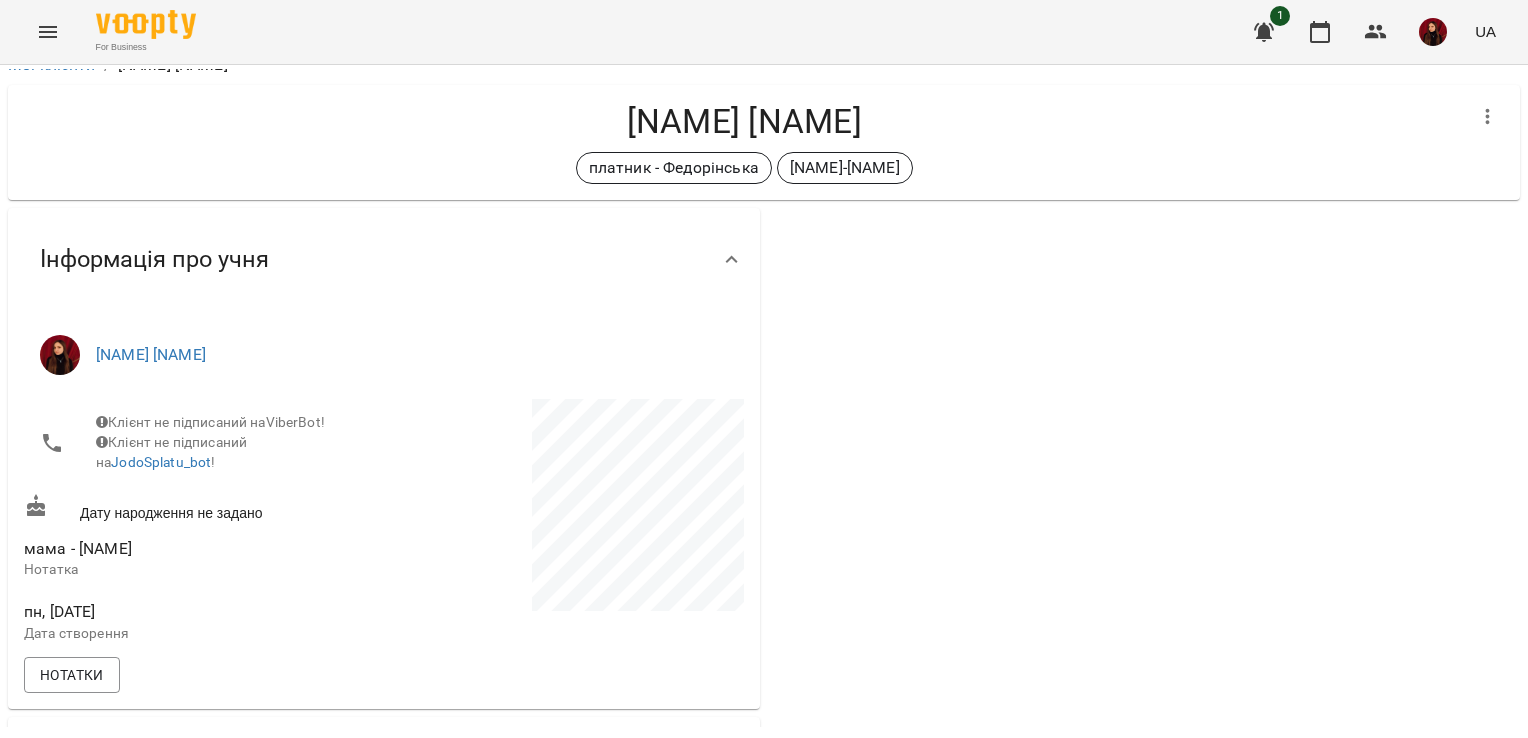 scroll, scrollTop: 0, scrollLeft: 0, axis: both 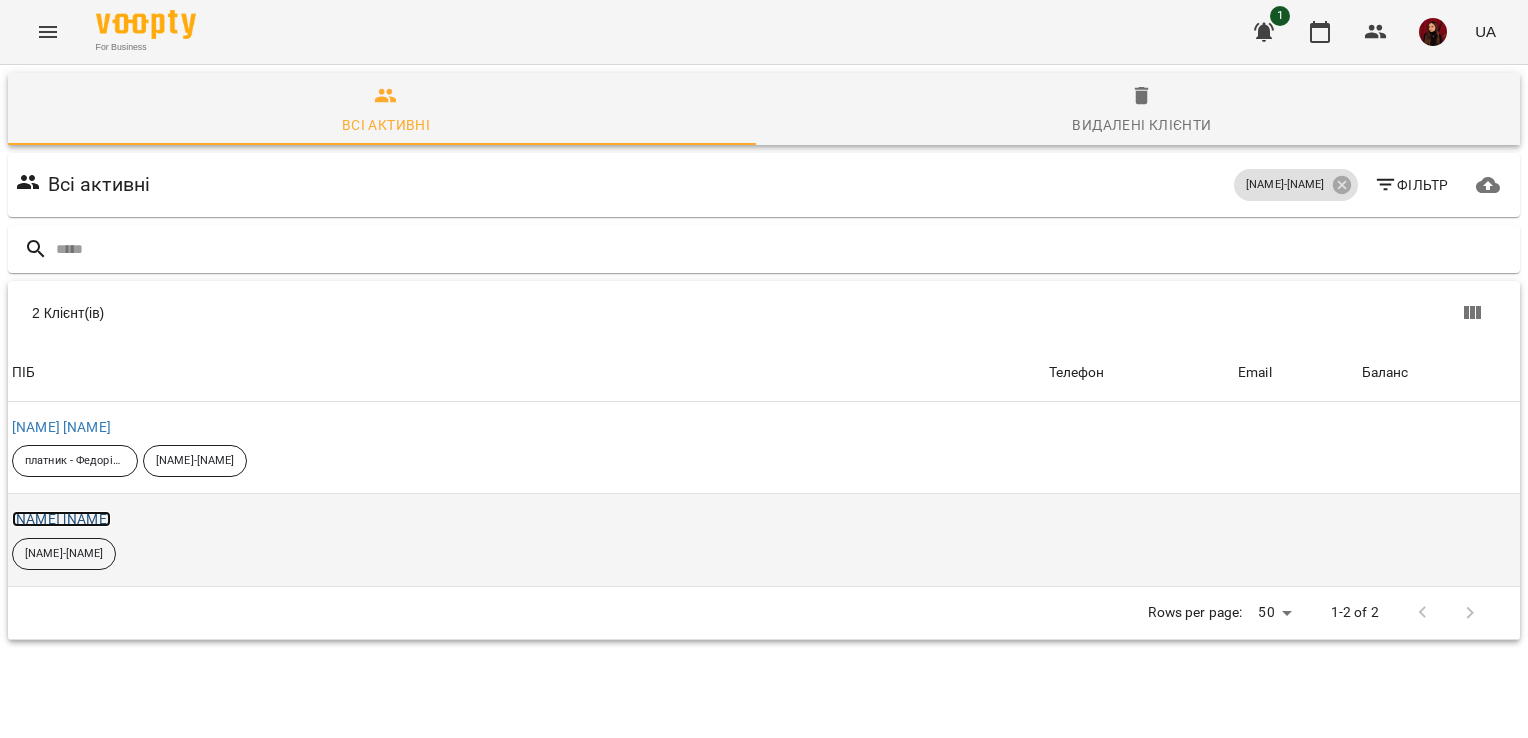 click on "[NAME] [NAME]" at bounding box center [61, 519] 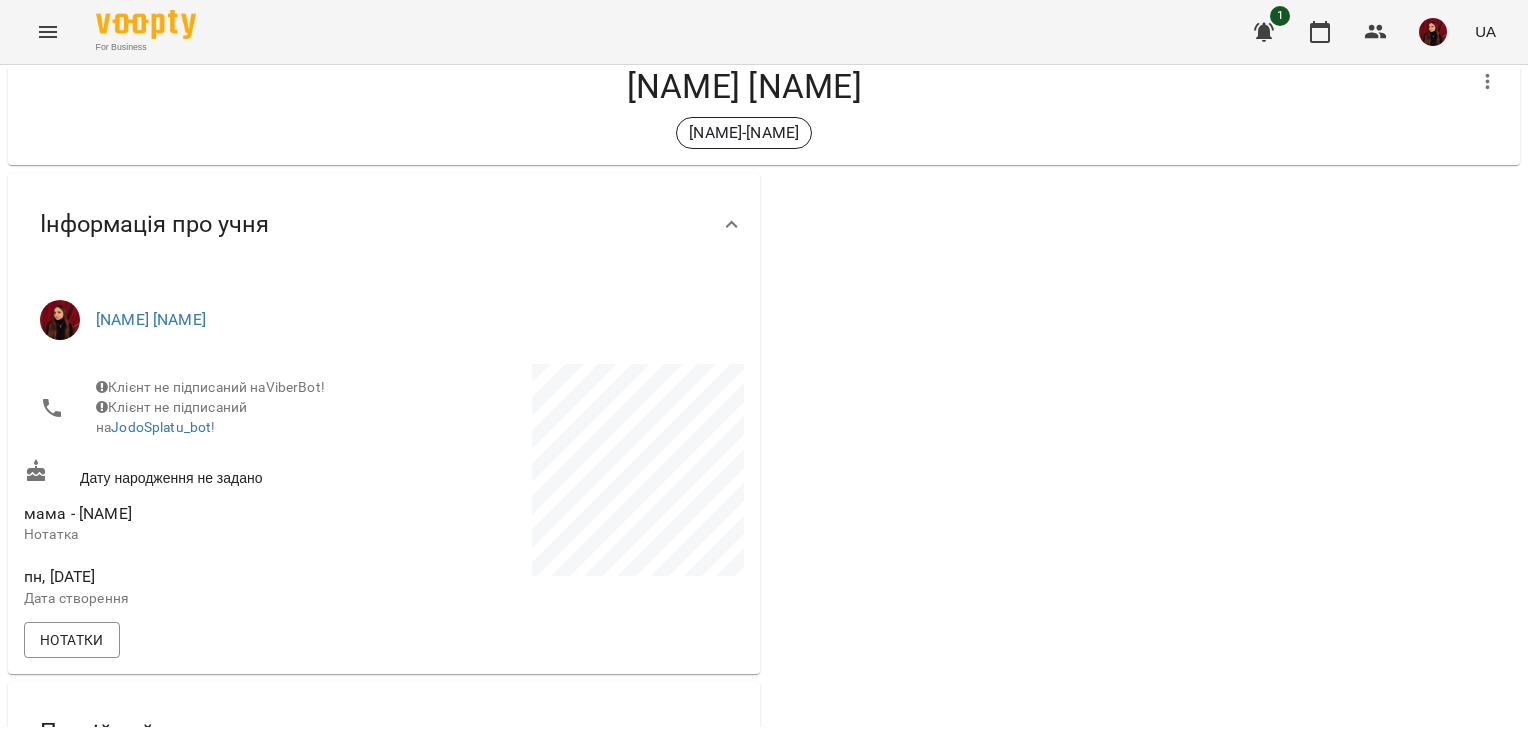 scroll, scrollTop: 0, scrollLeft: 0, axis: both 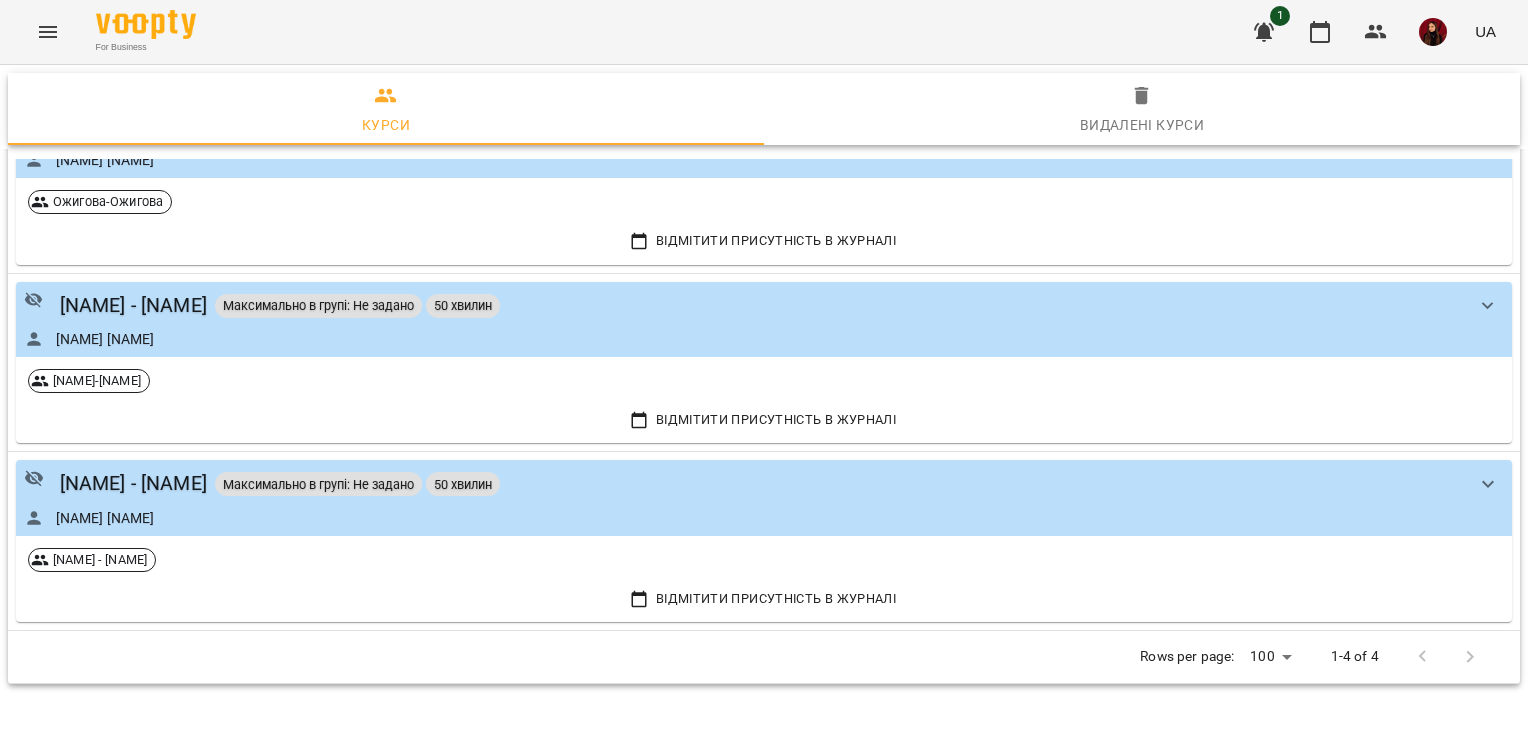 click at bounding box center [1446, 657] 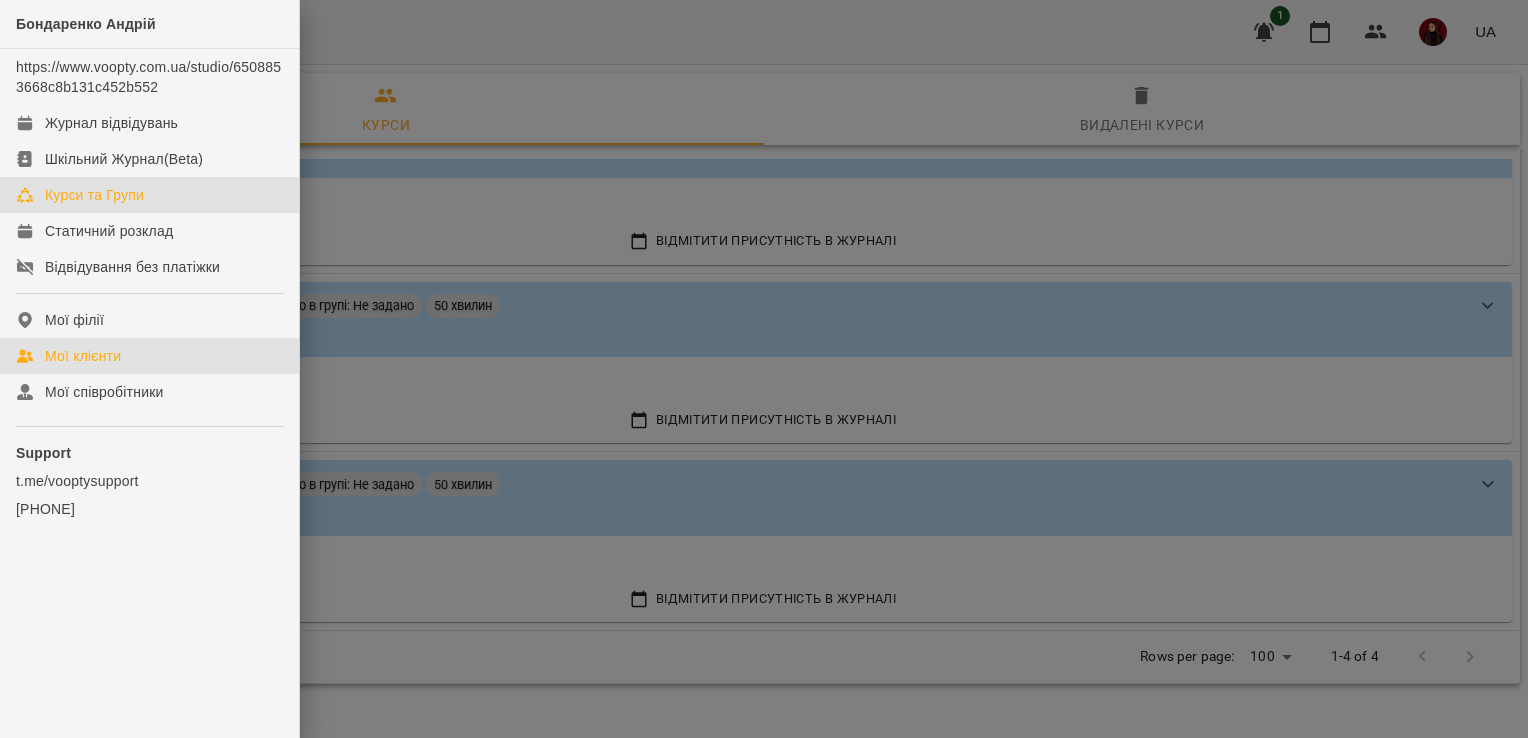 click on "Мої клієнти" at bounding box center [83, 356] 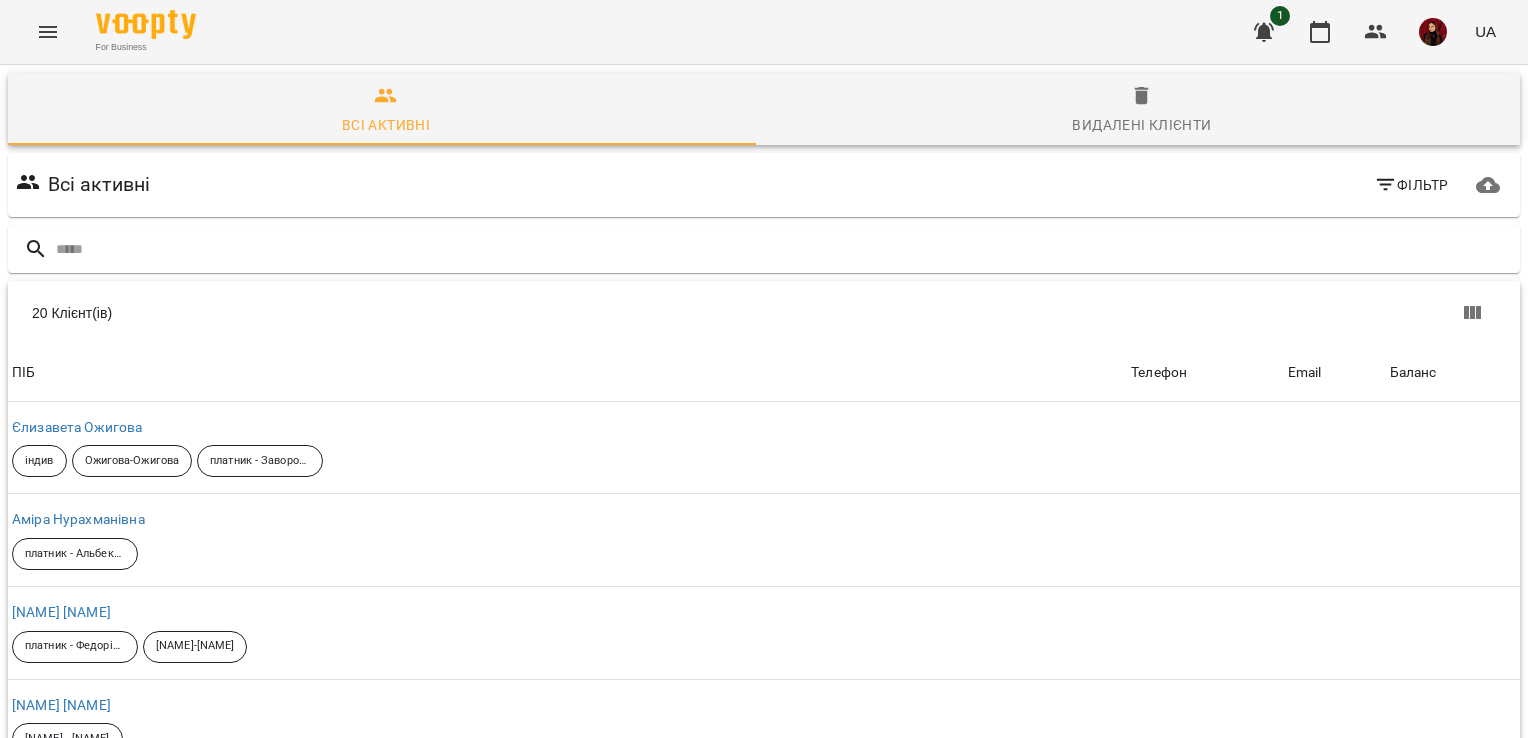 scroll, scrollTop: 228, scrollLeft: 0, axis: vertical 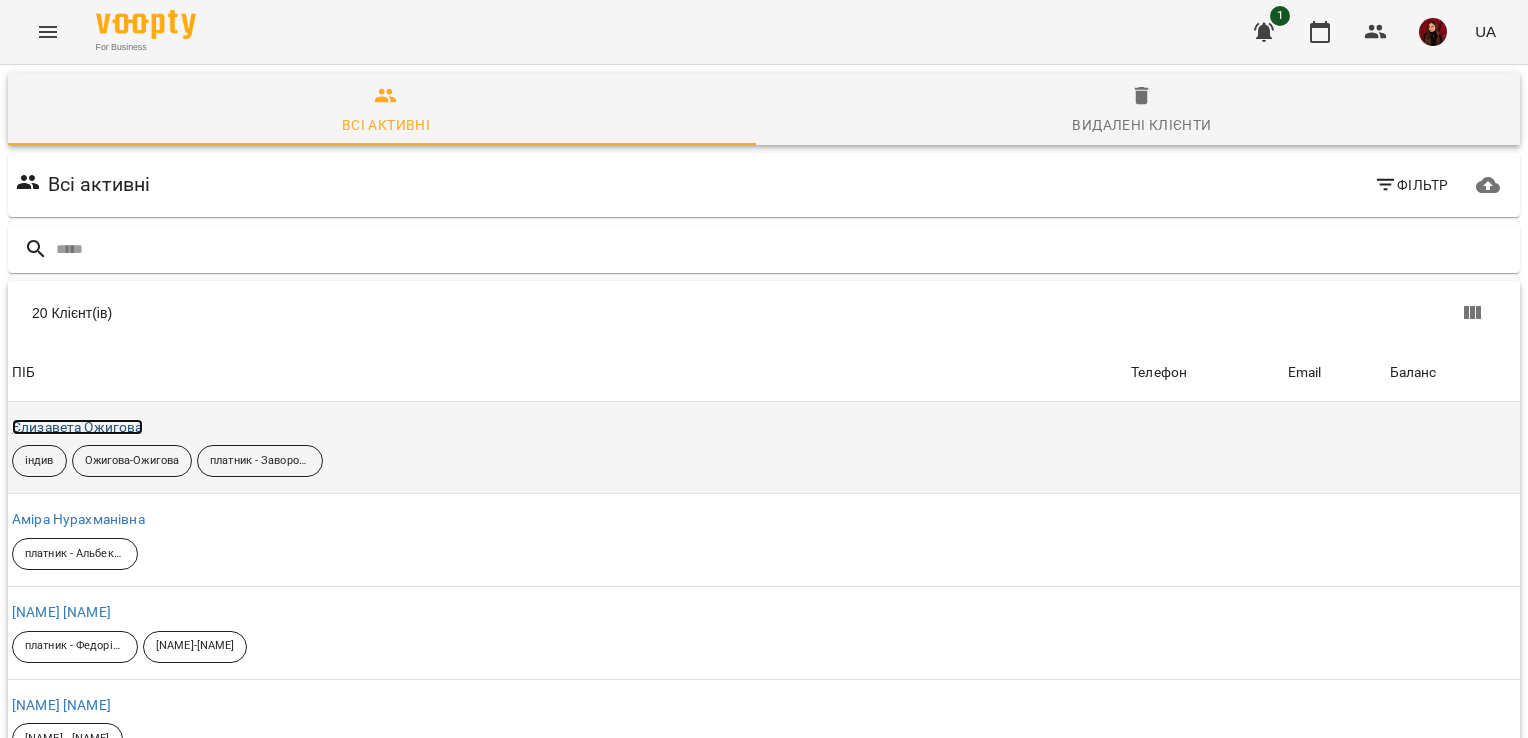 click on "Єлизавета Ожигова" at bounding box center [77, 427] 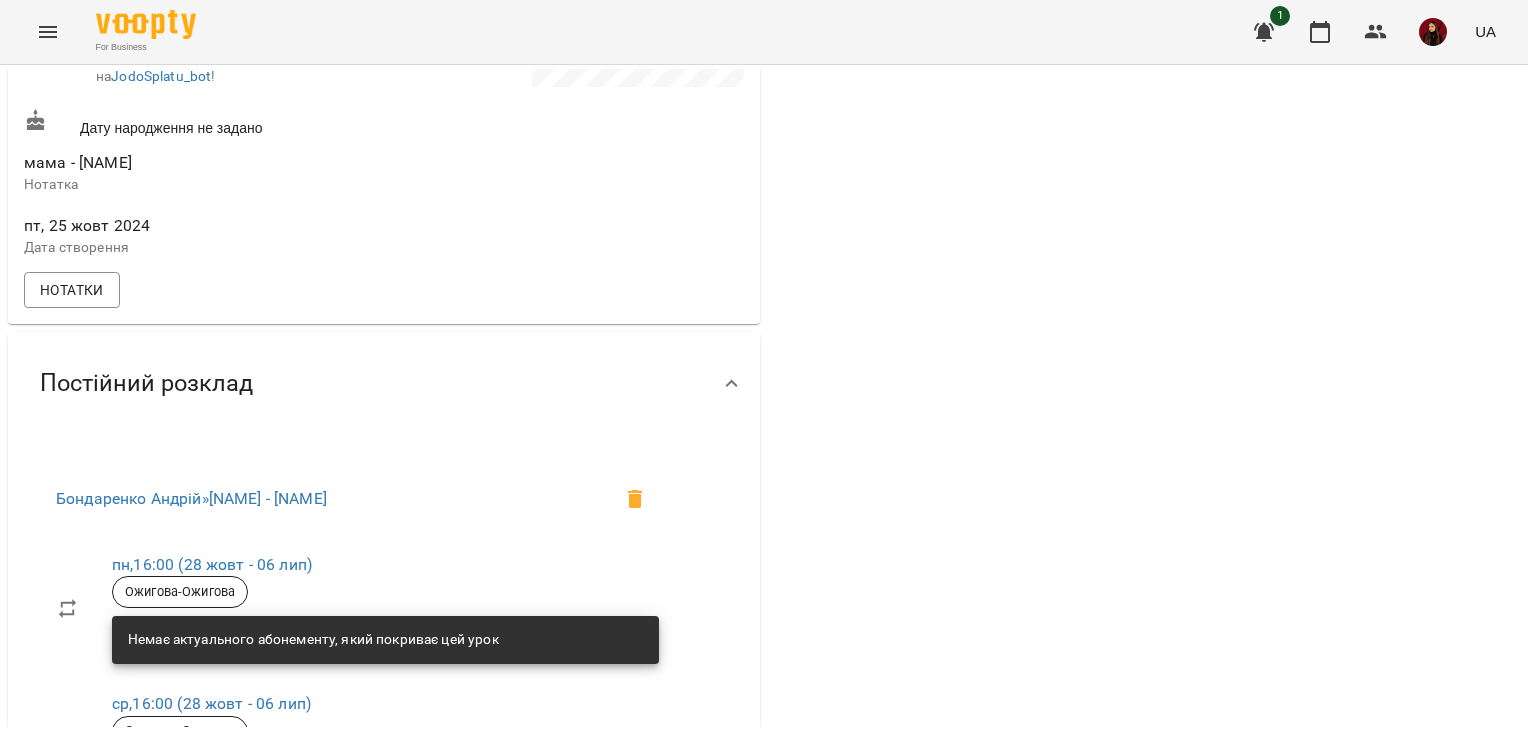 scroll, scrollTop: 539, scrollLeft: 0, axis: vertical 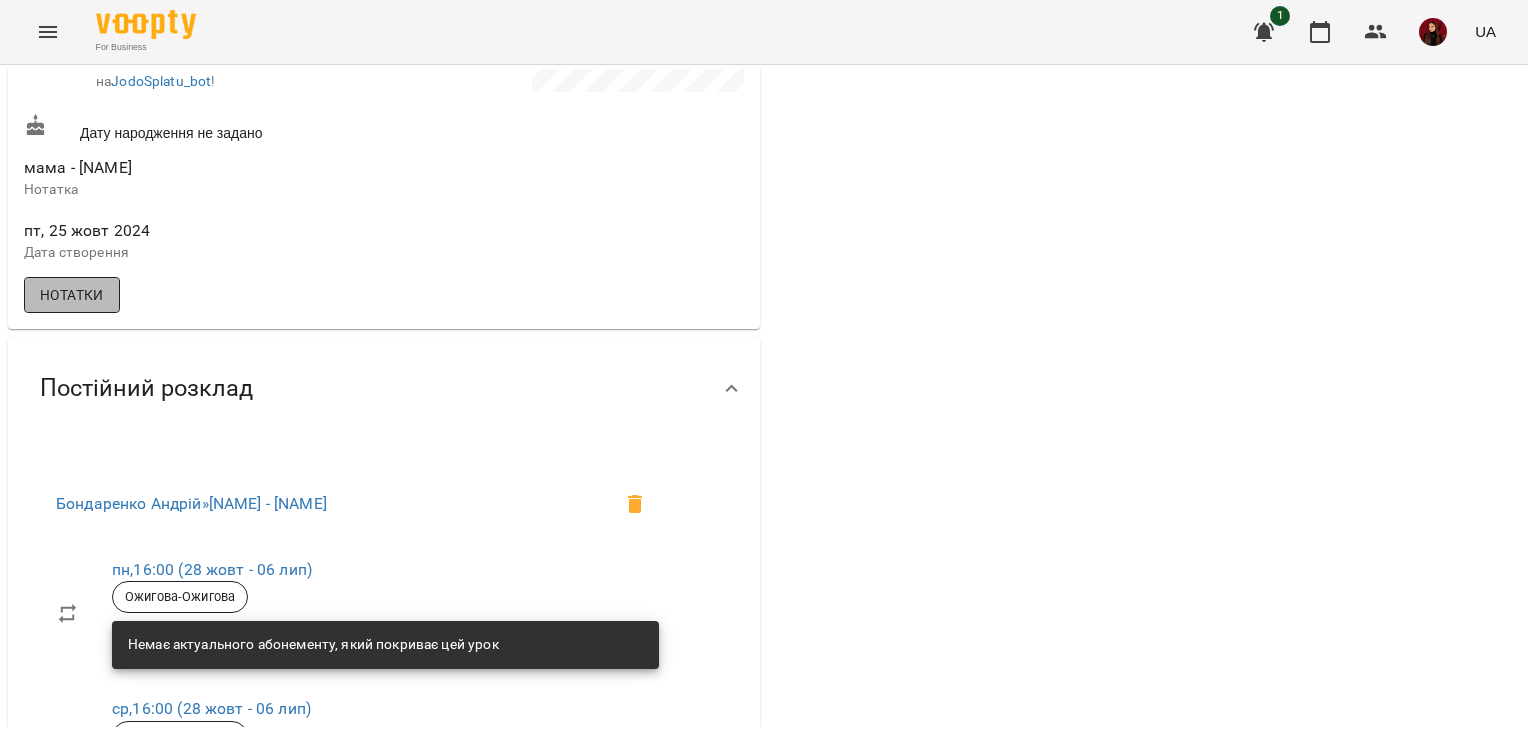 click on "Нотатки" at bounding box center [72, 295] 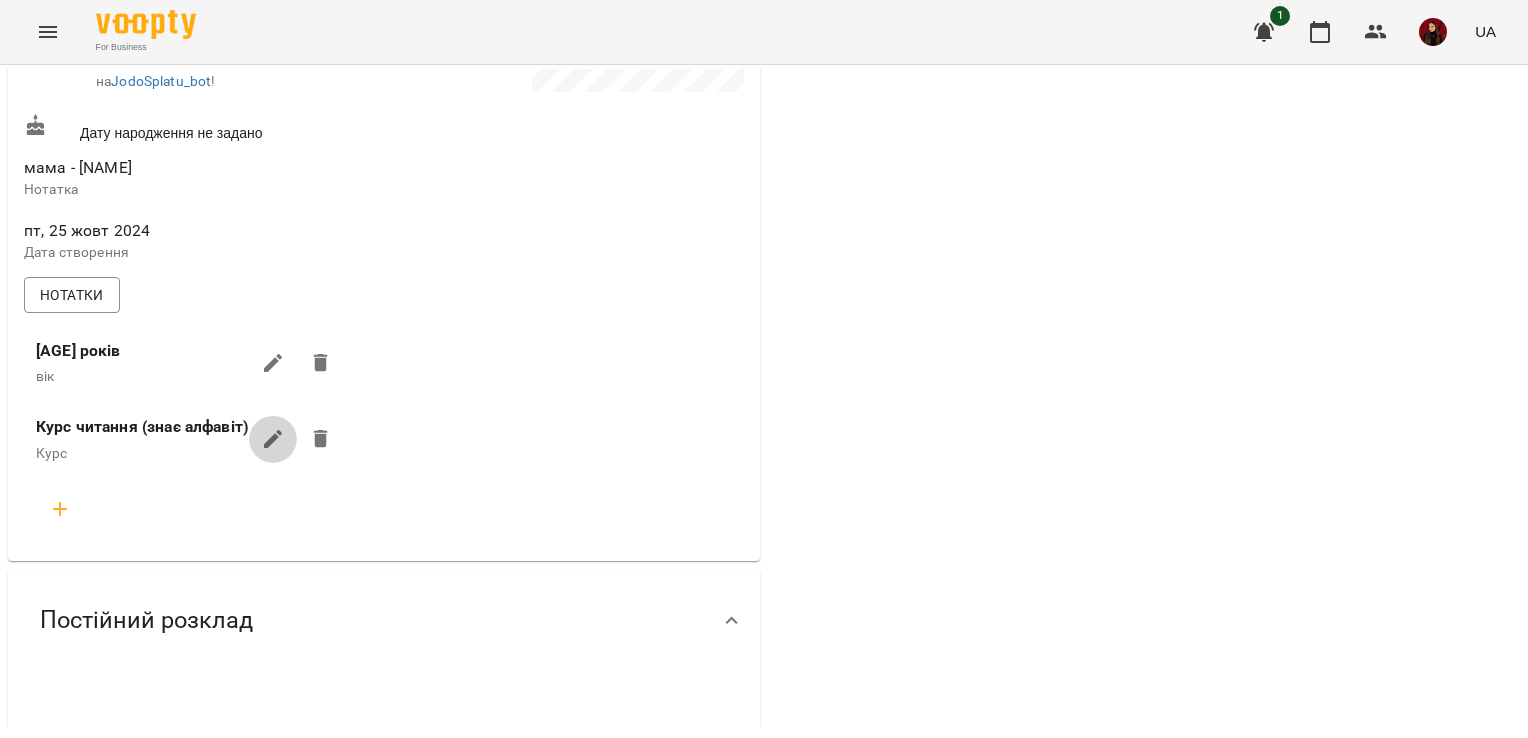 click 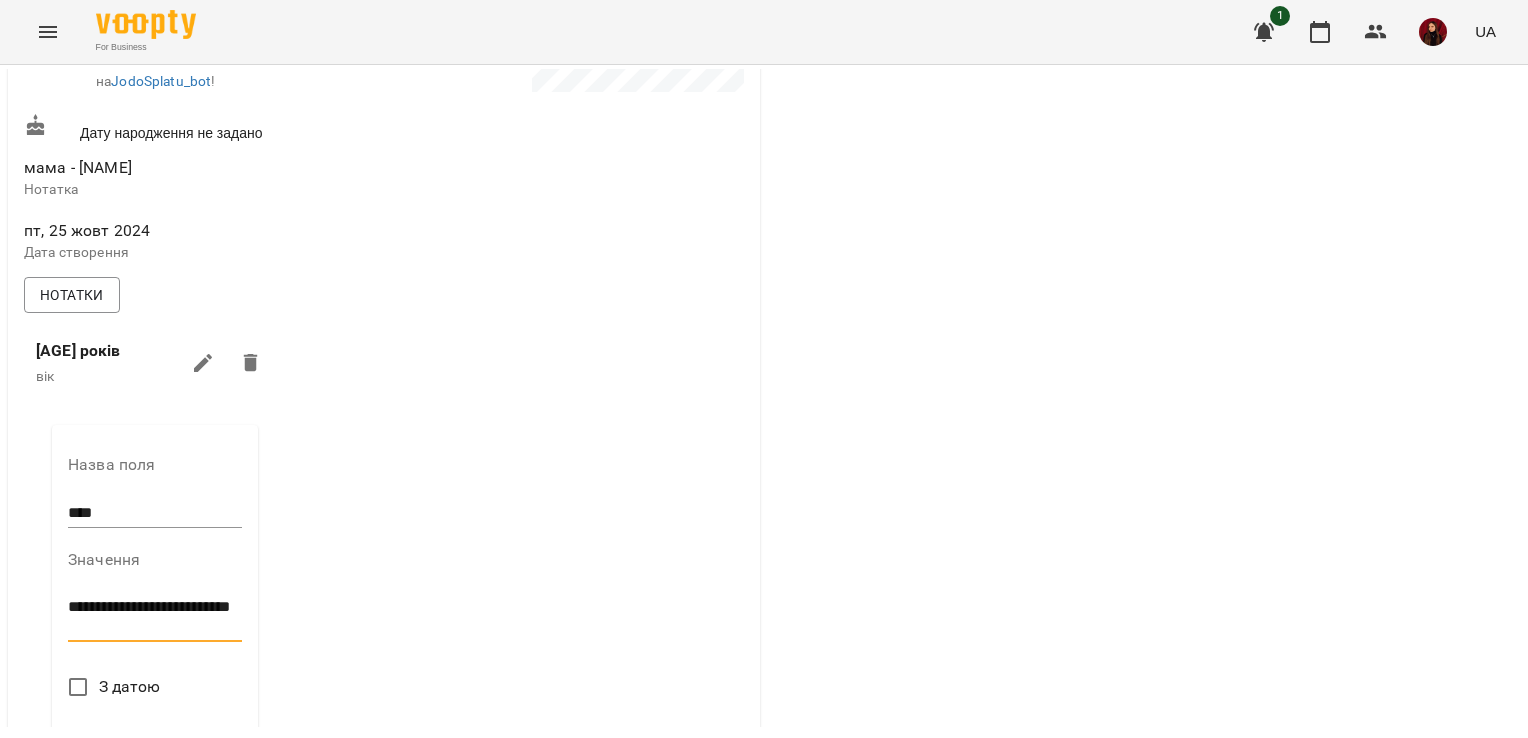 click on "**********" at bounding box center (155, 616) 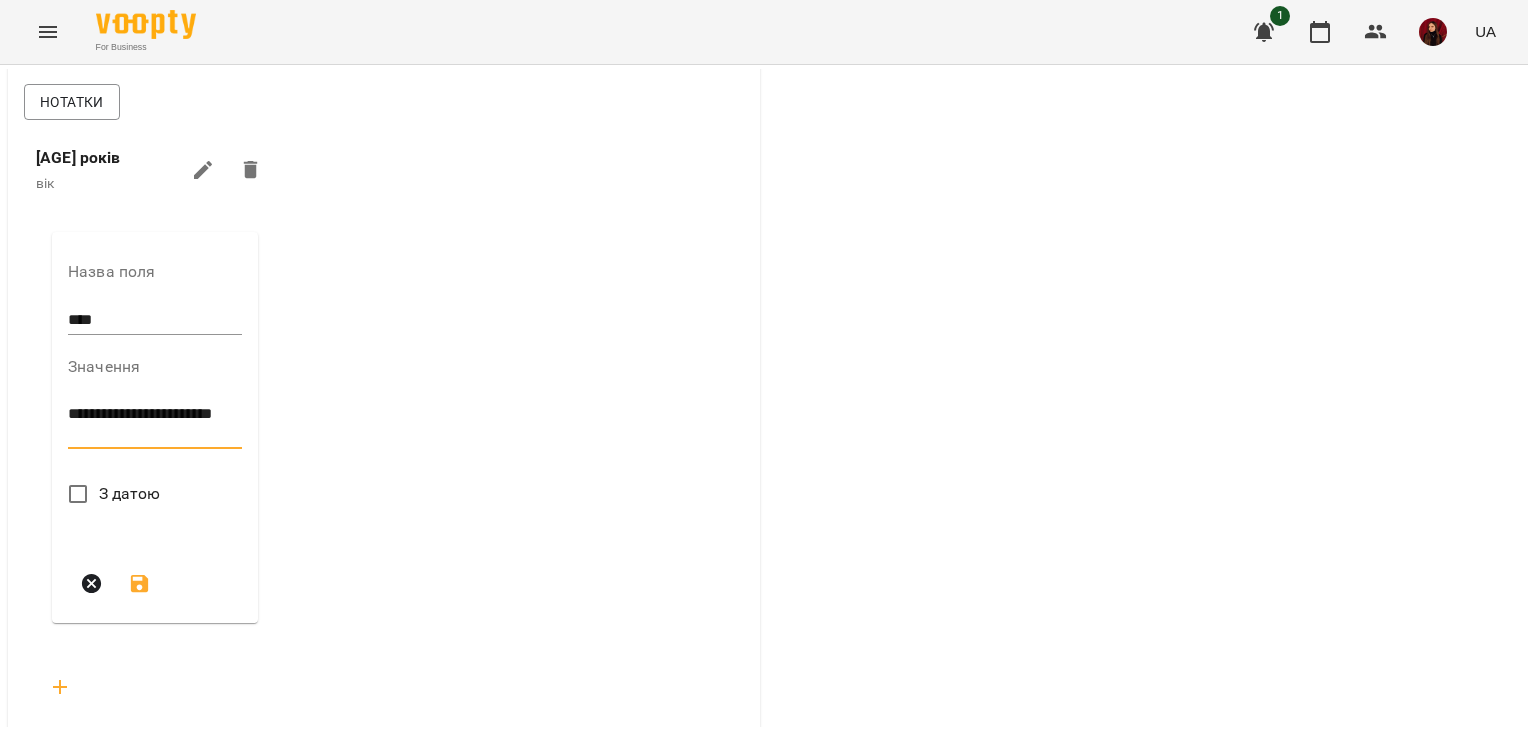 scroll, scrollTop: 706, scrollLeft: 0, axis: vertical 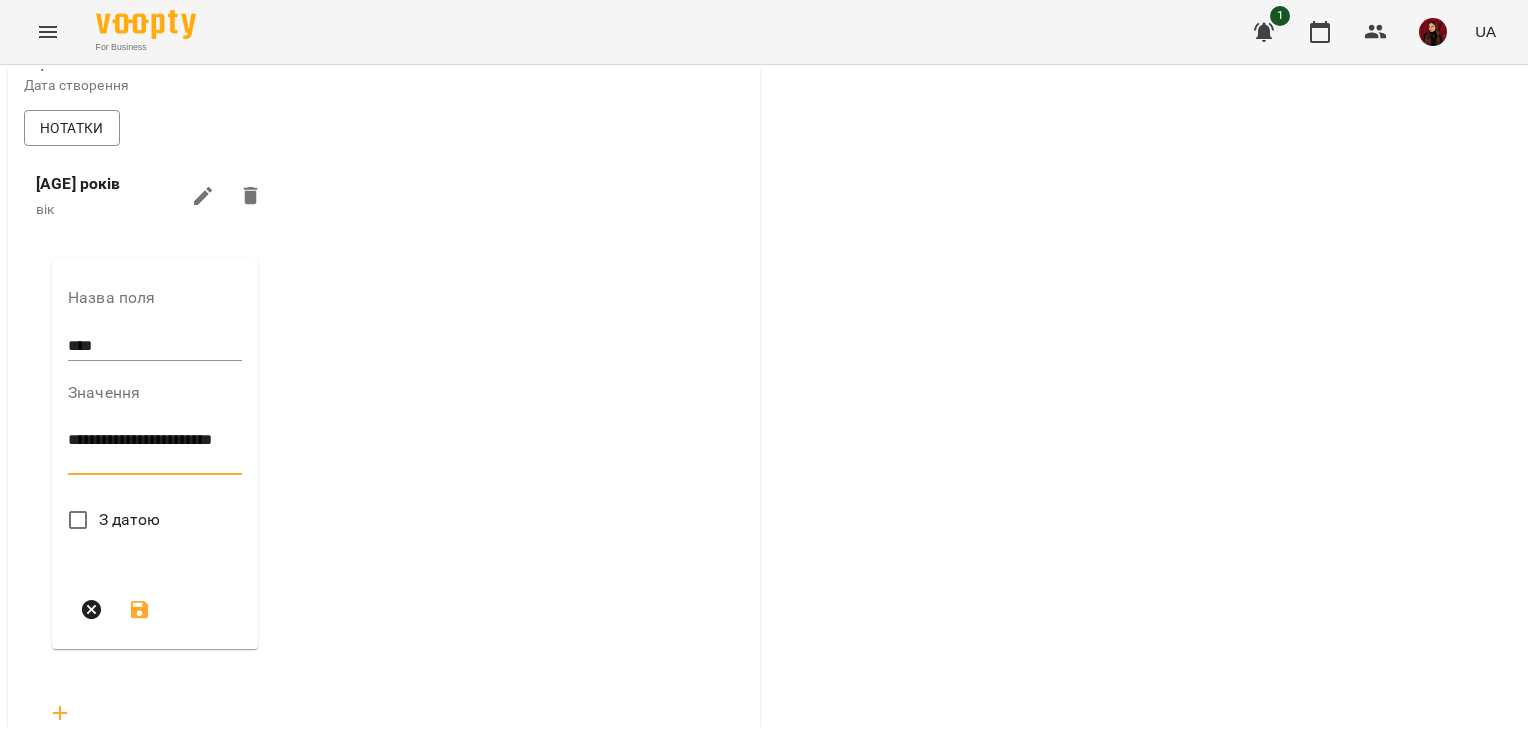 type on "**********" 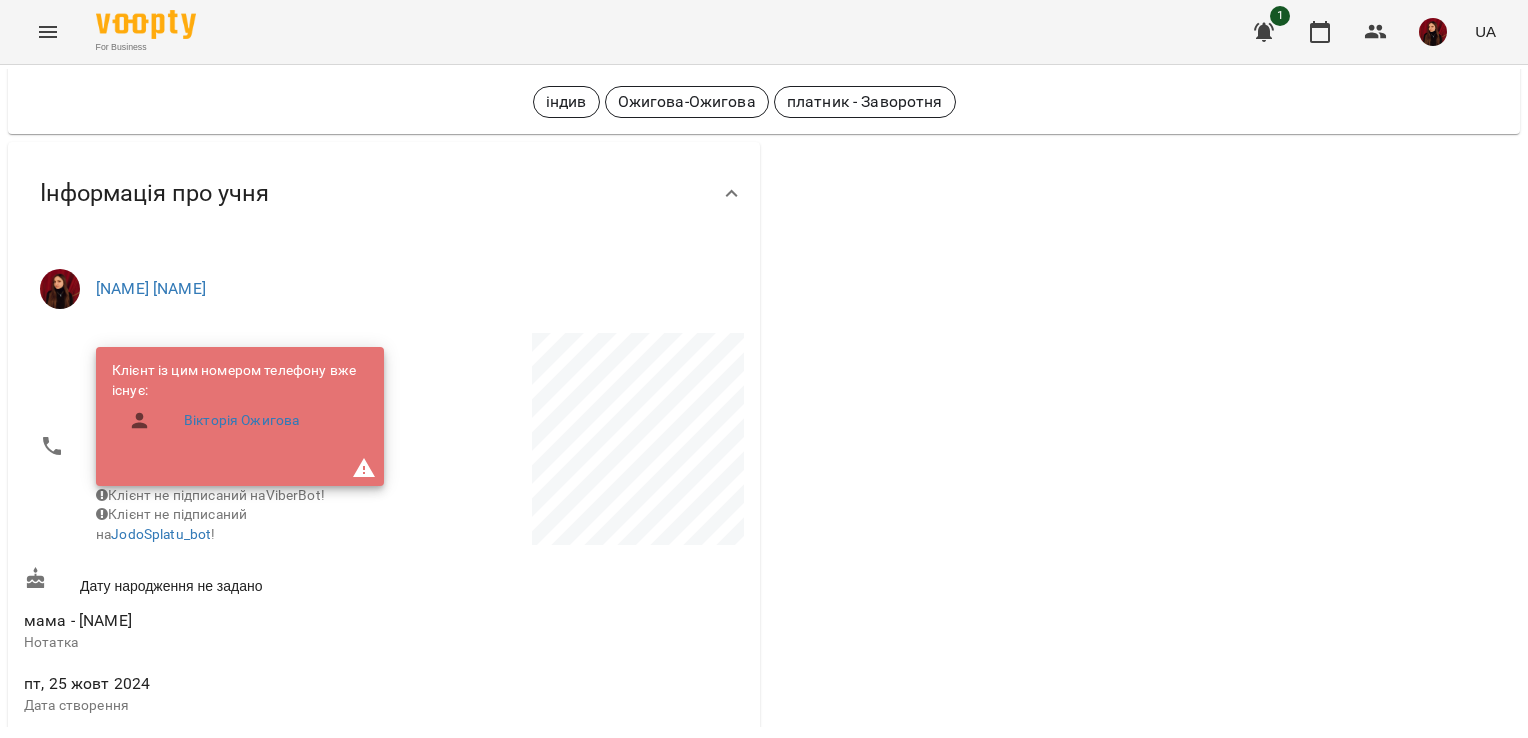 scroll, scrollTop: 0, scrollLeft: 0, axis: both 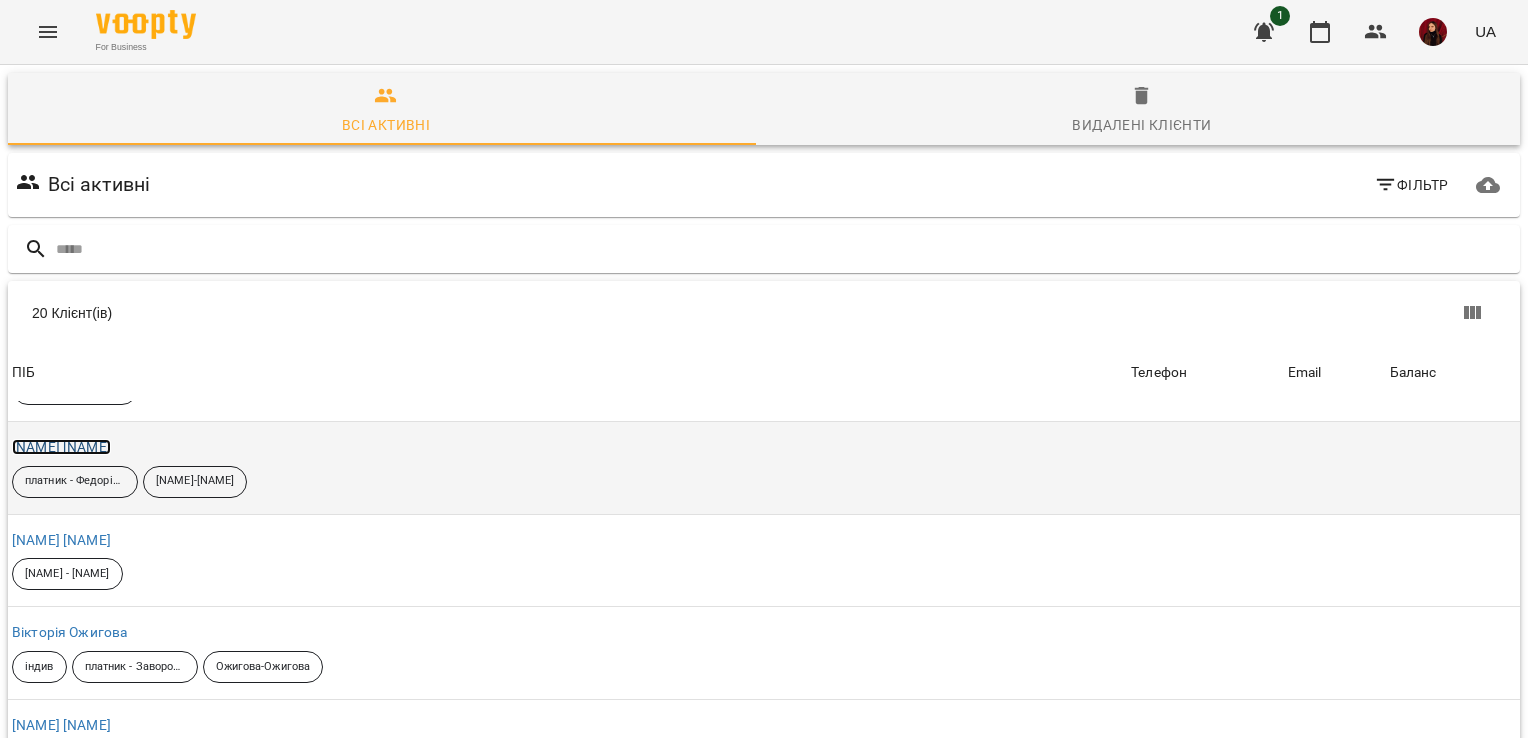 click on "[NAME] [NAME]" at bounding box center (61, 447) 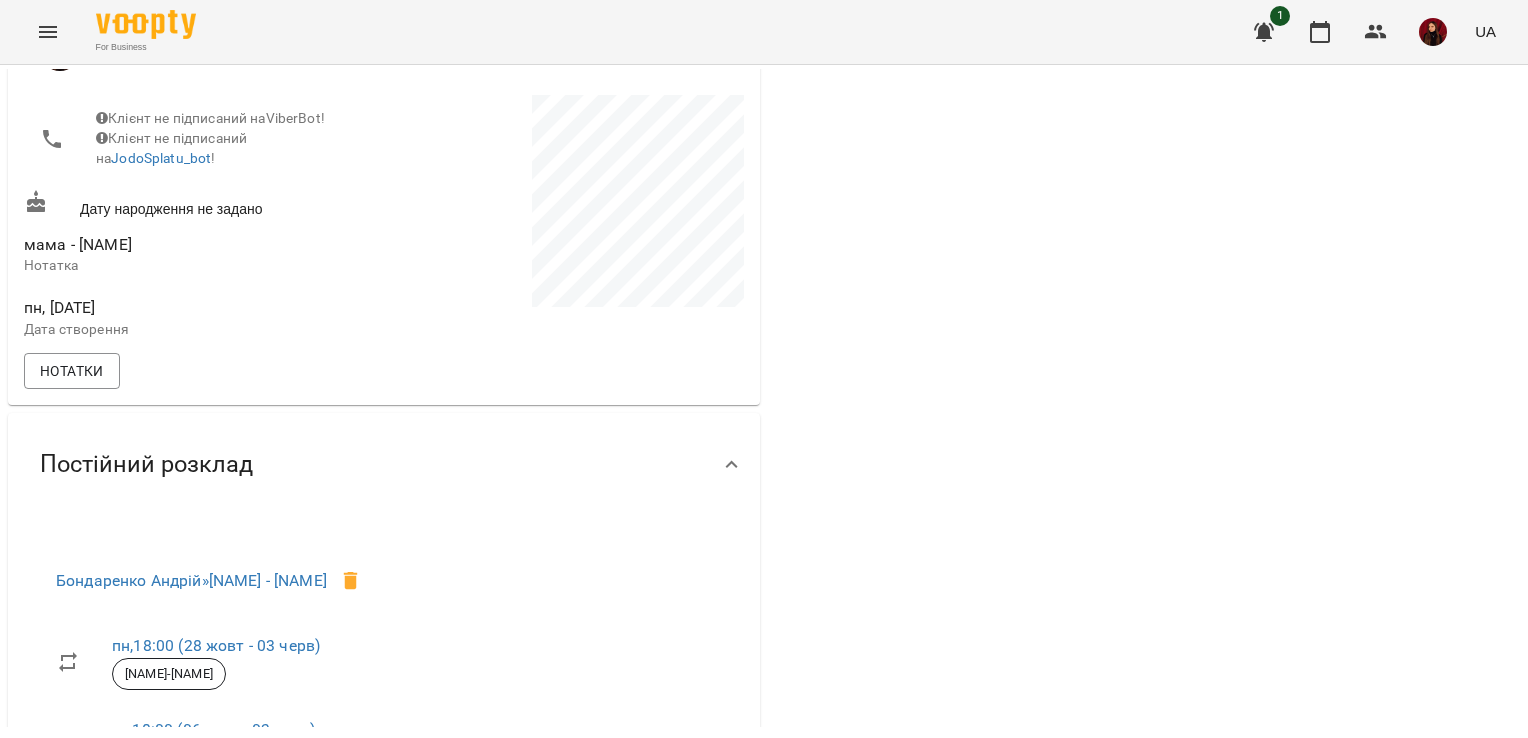 scroll, scrollTop: 334, scrollLeft: 0, axis: vertical 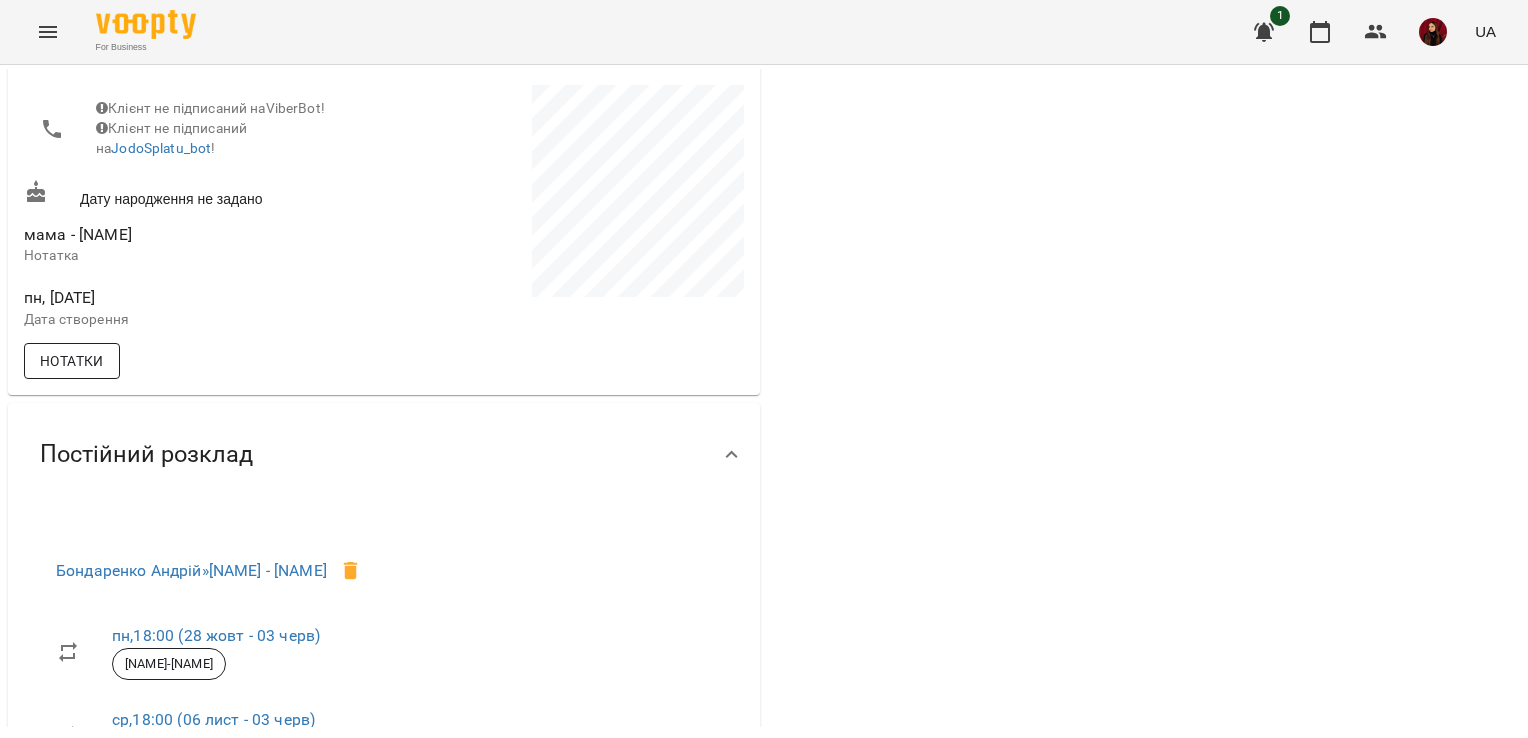 click on "Нотатки" at bounding box center (72, 361) 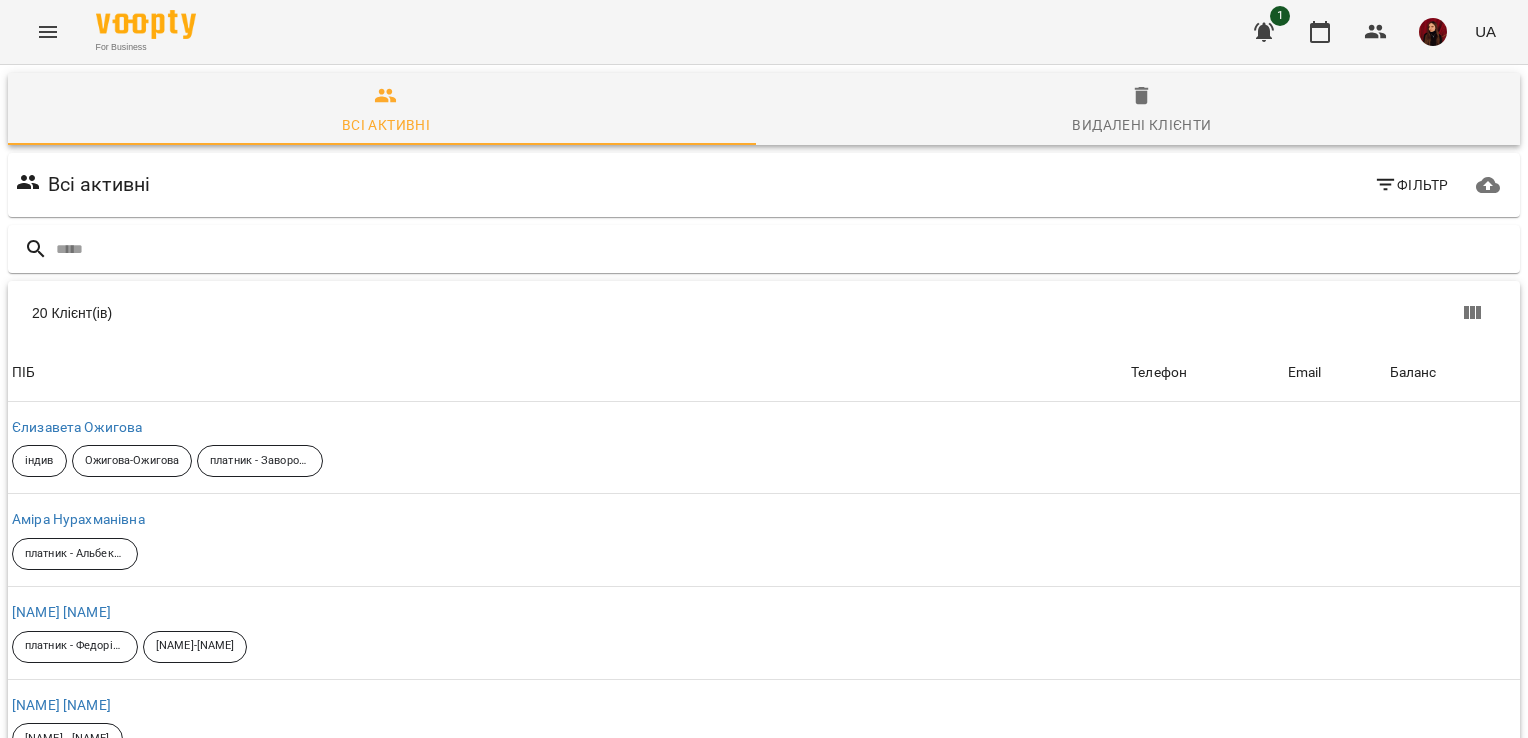 scroll, scrollTop: 228, scrollLeft: 0, axis: vertical 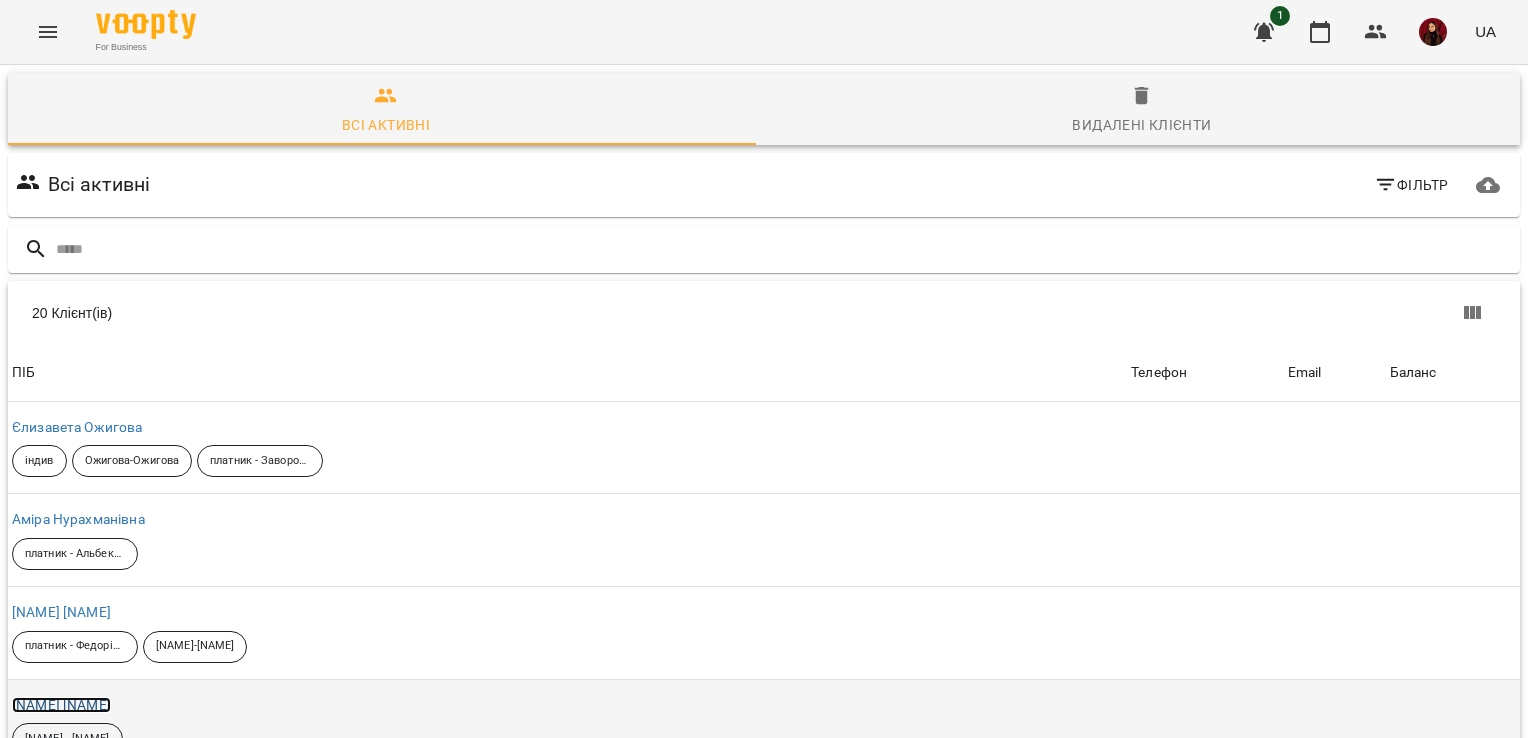 click on "[NAME] [NAME]" at bounding box center [61, 705] 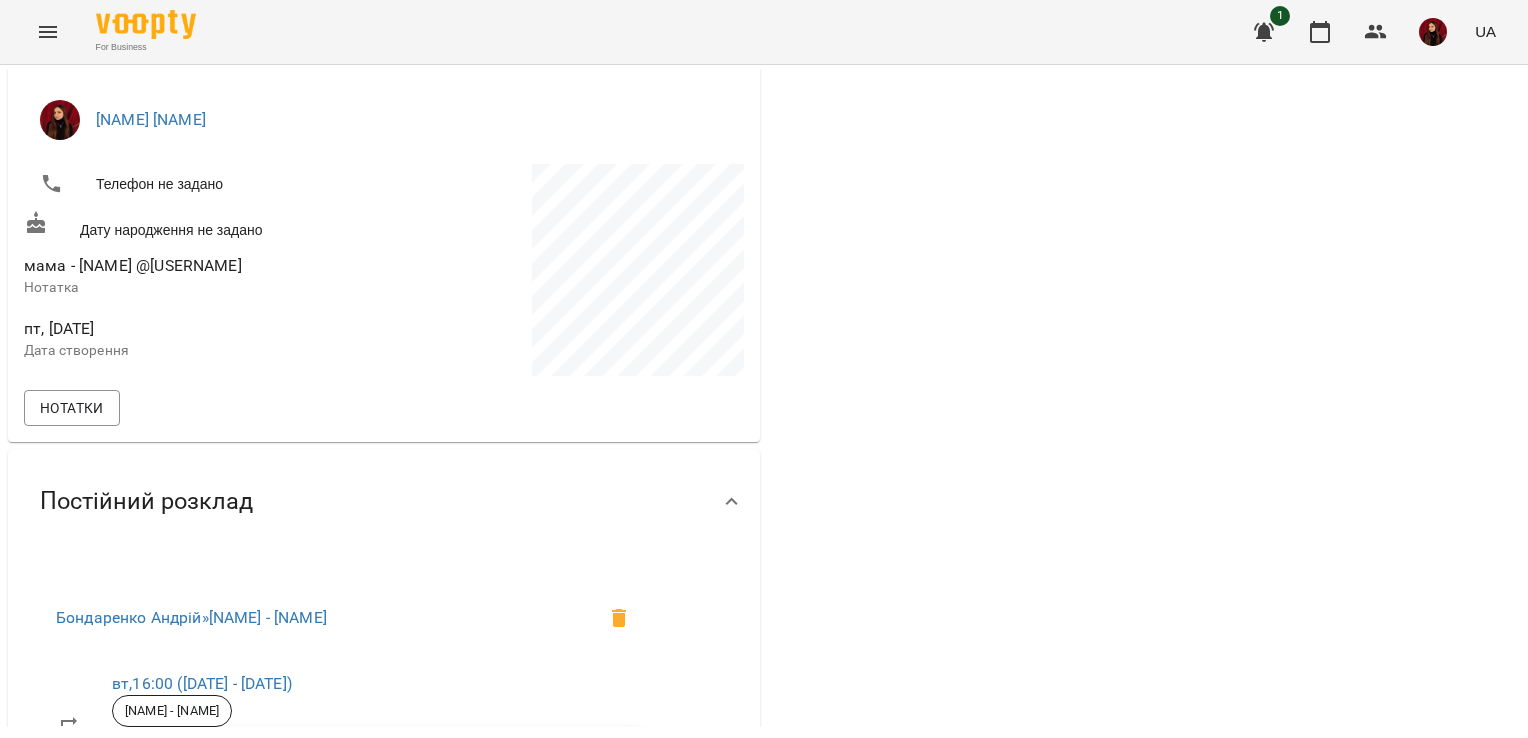 scroll, scrollTop: 344, scrollLeft: 0, axis: vertical 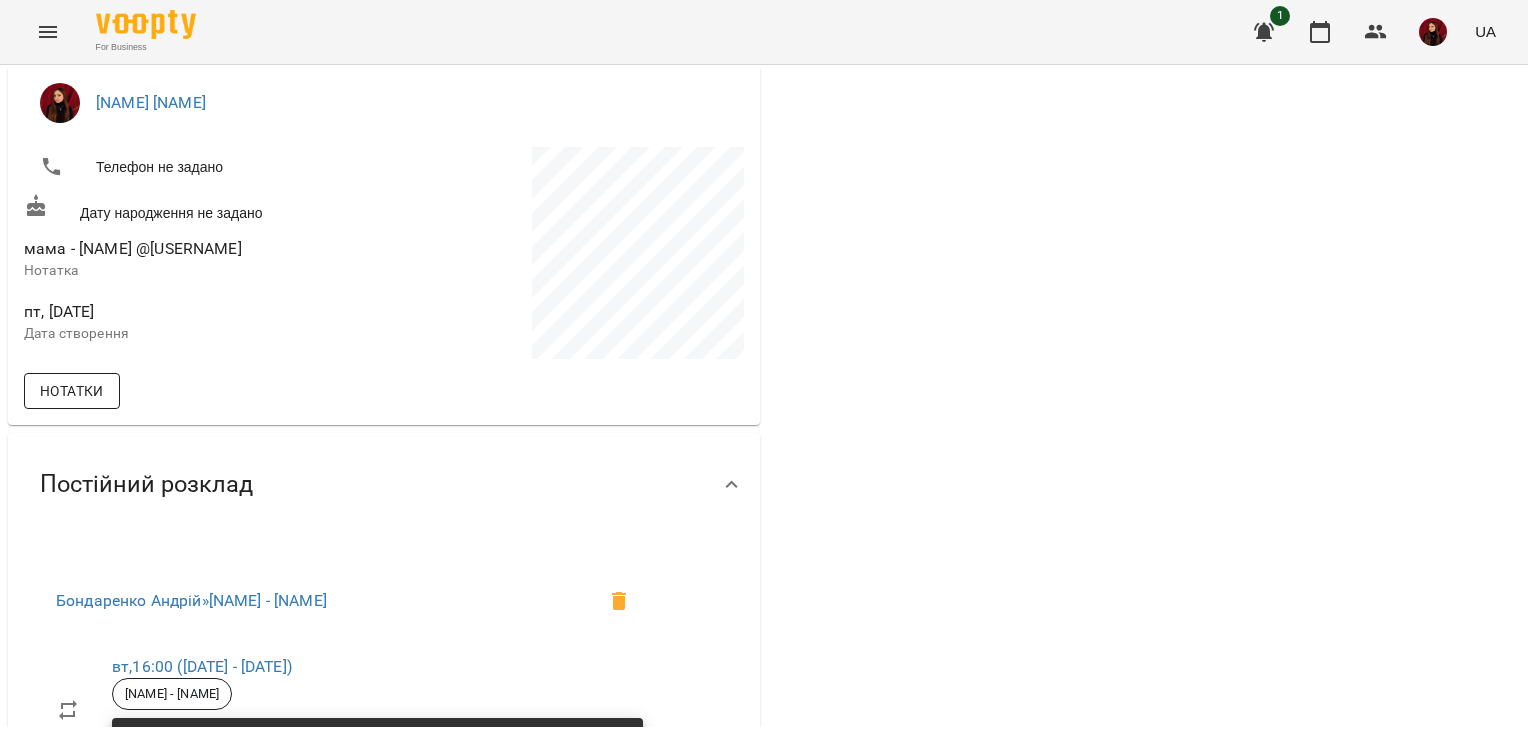 click on "Нотатки" at bounding box center (72, 391) 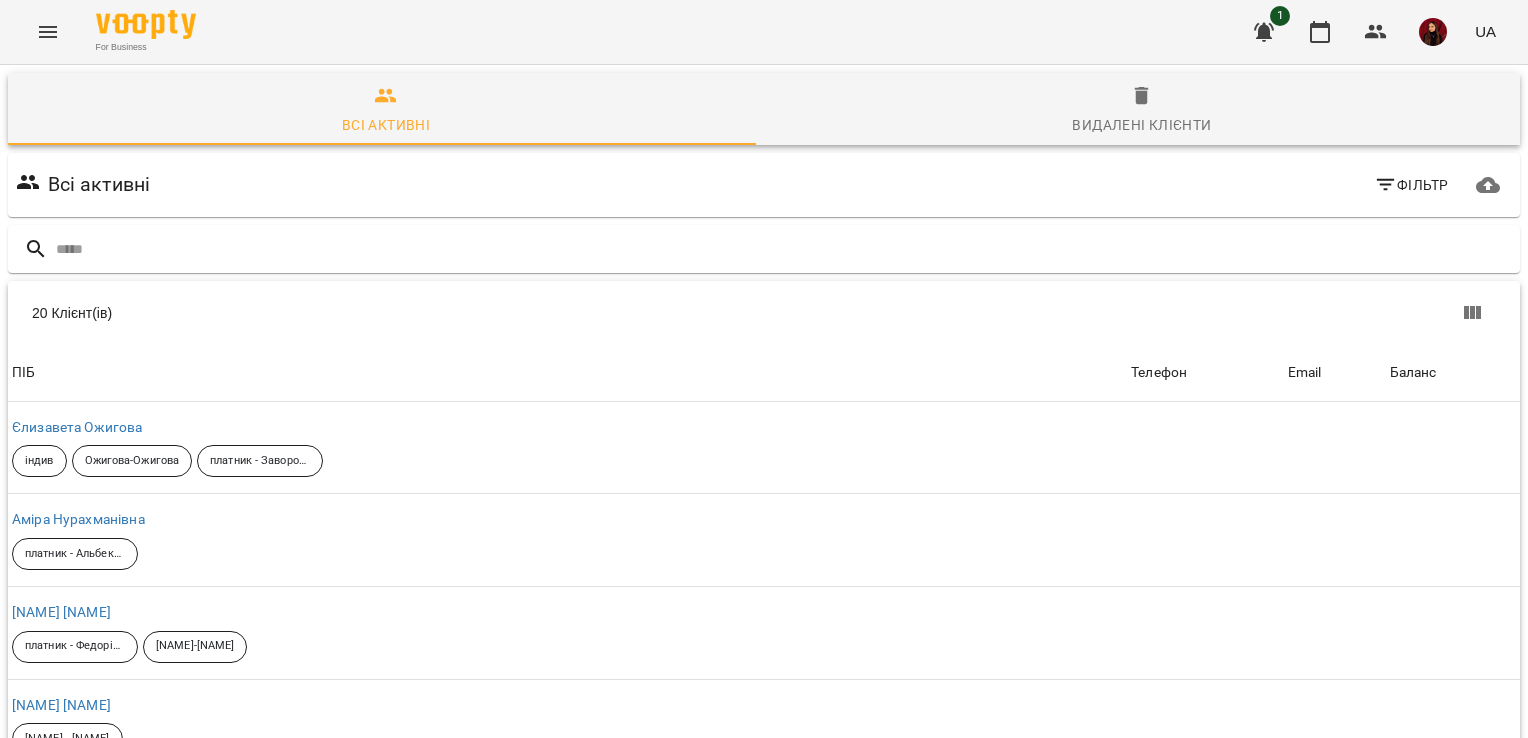 scroll, scrollTop: 228, scrollLeft: 0, axis: vertical 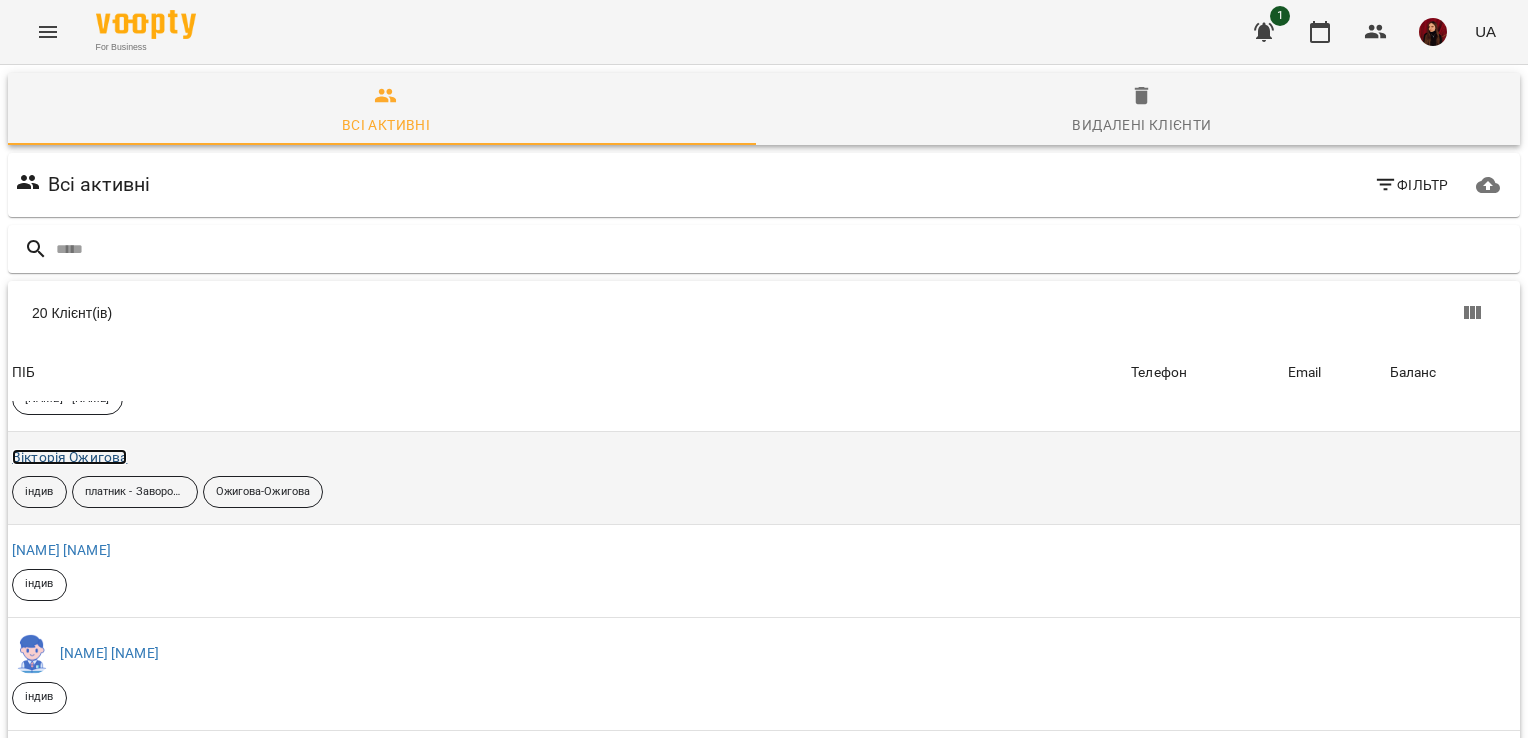 click on "Вікторія Ожигова" at bounding box center (69, 457) 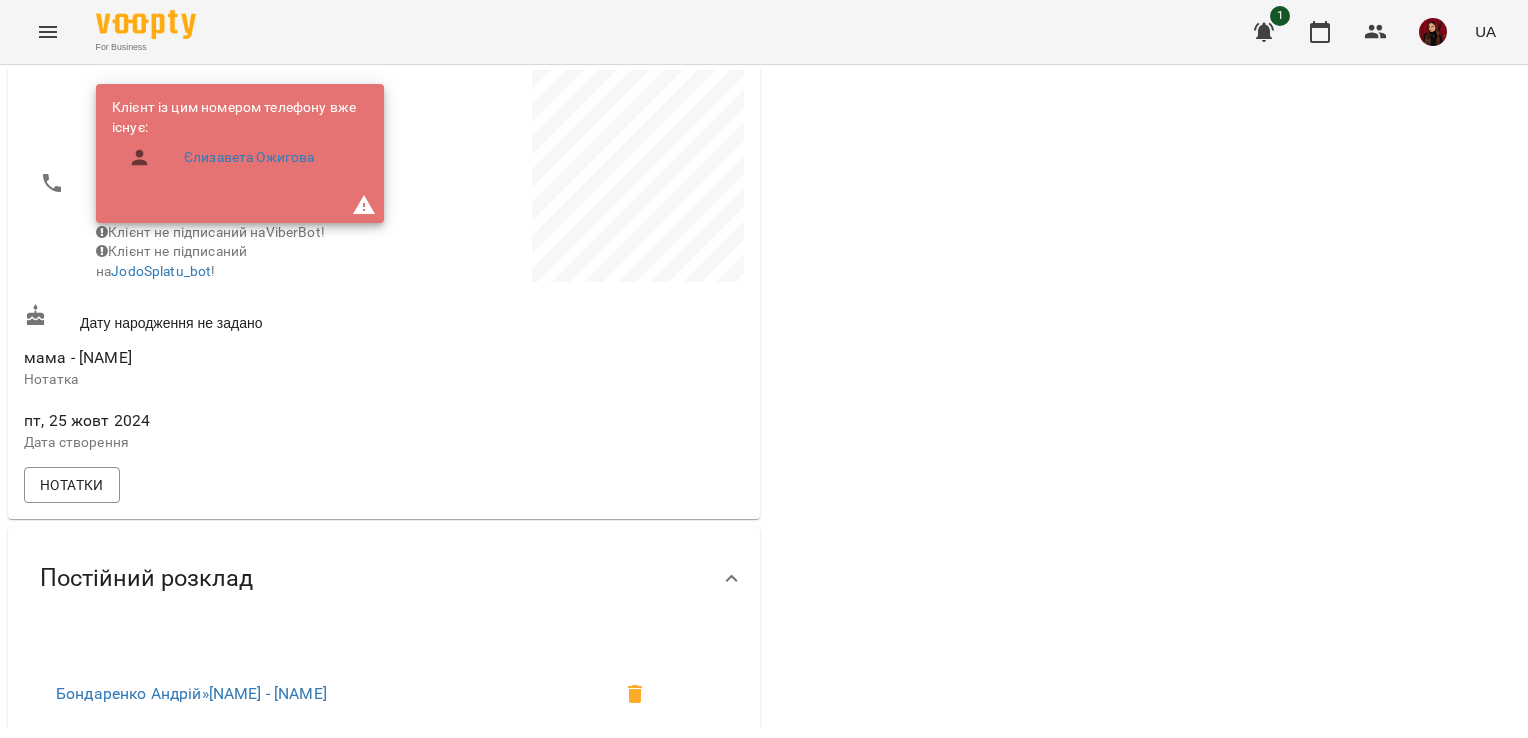 scroll, scrollTop: 356, scrollLeft: 0, axis: vertical 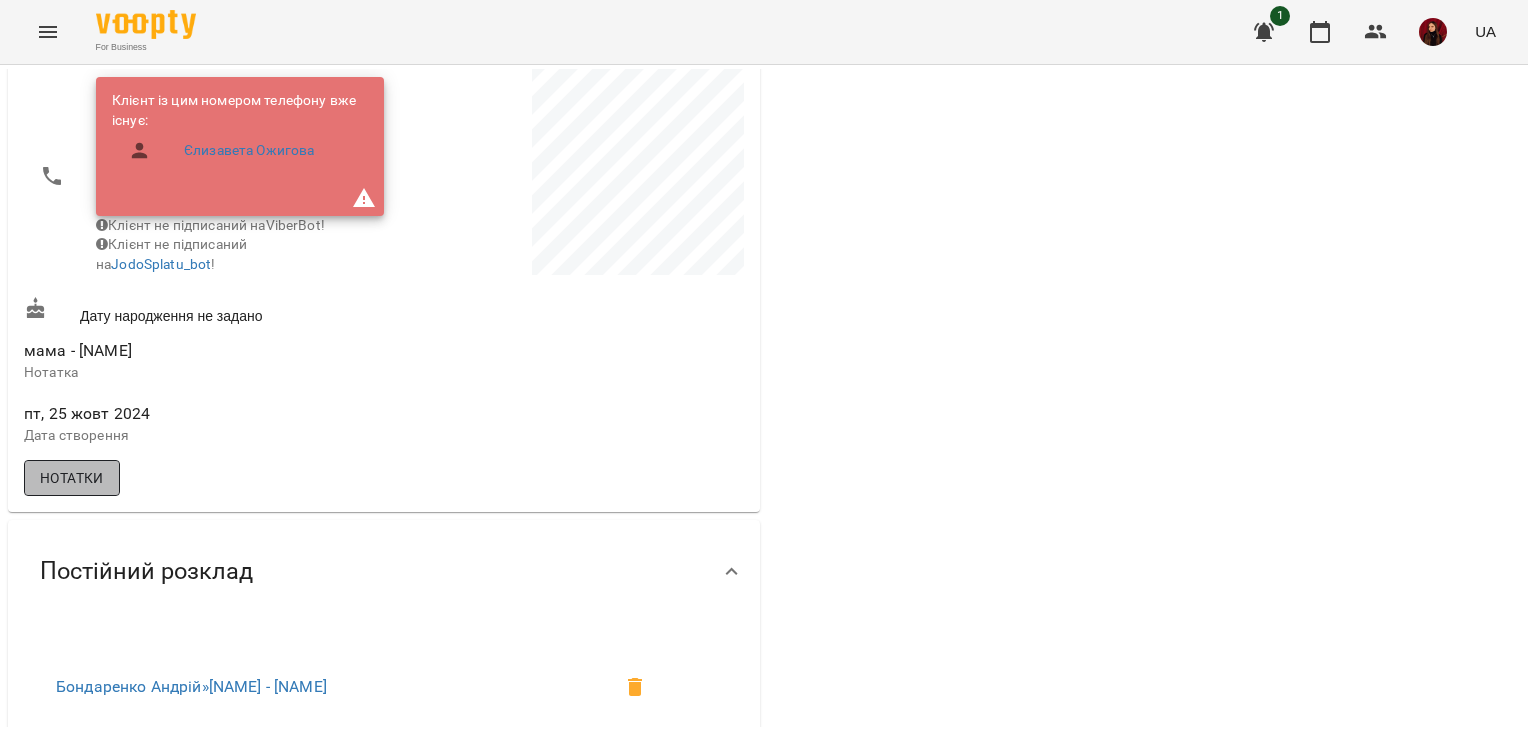 click on "Нотатки" at bounding box center (72, 478) 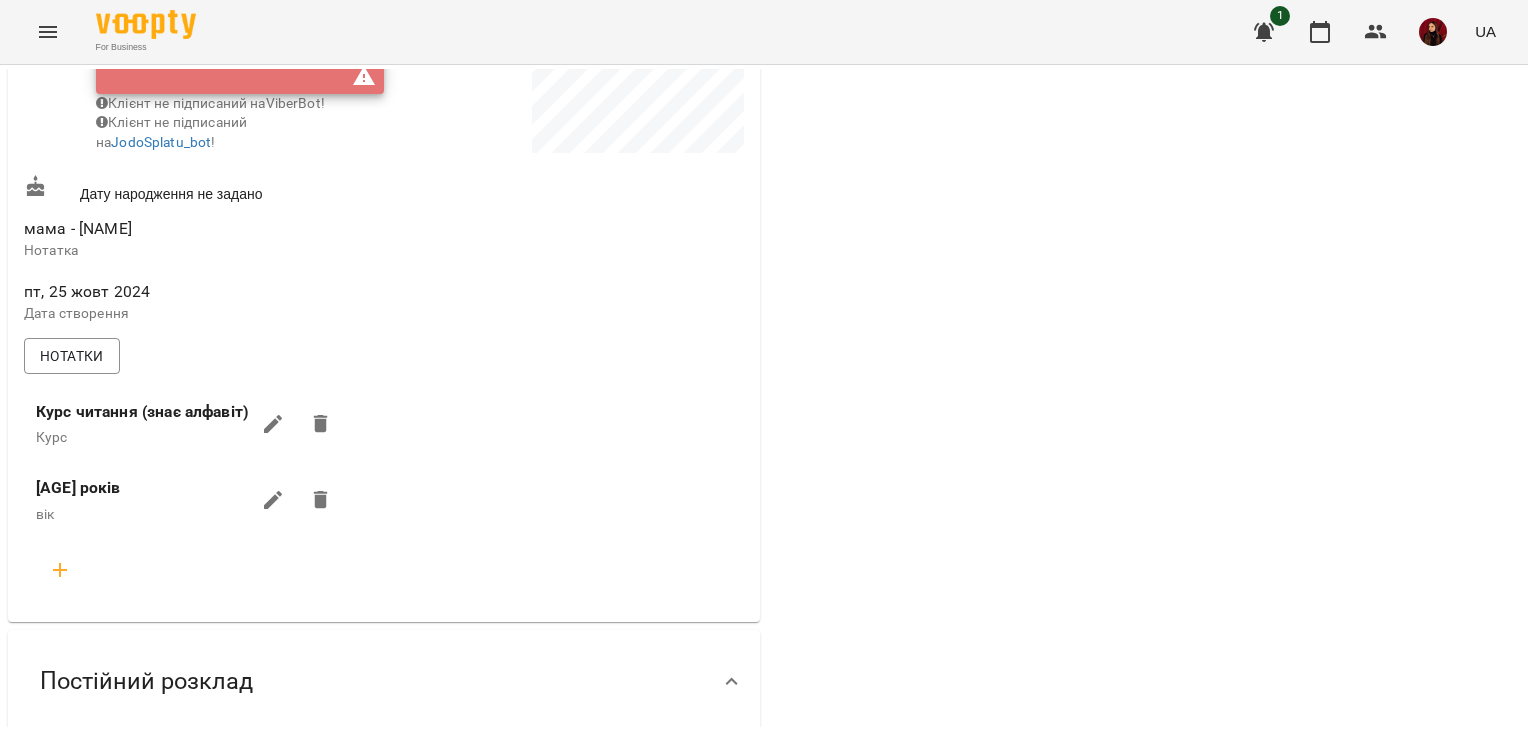 scroll, scrollTop: 492, scrollLeft: 0, axis: vertical 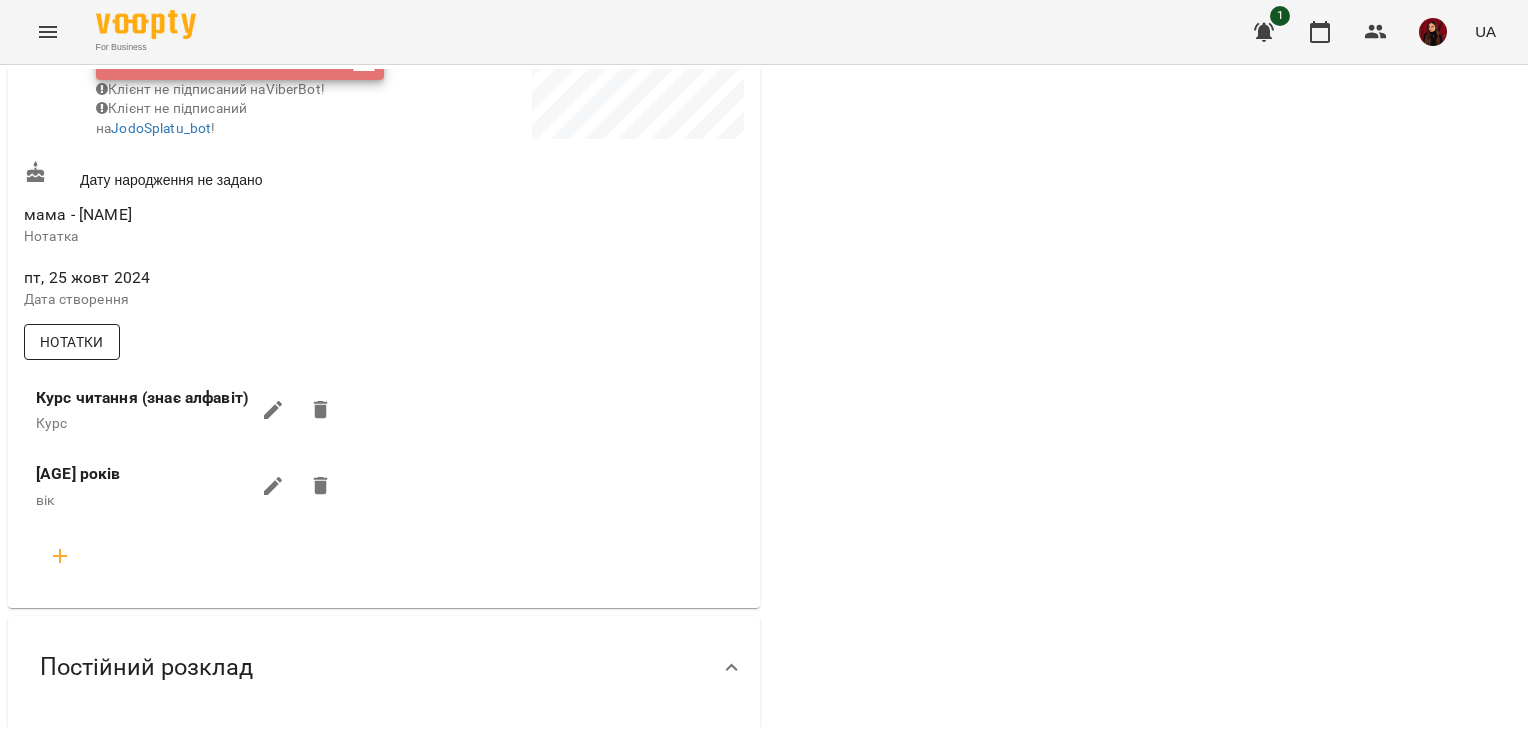 click on "Нотатки" at bounding box center [72, 342] 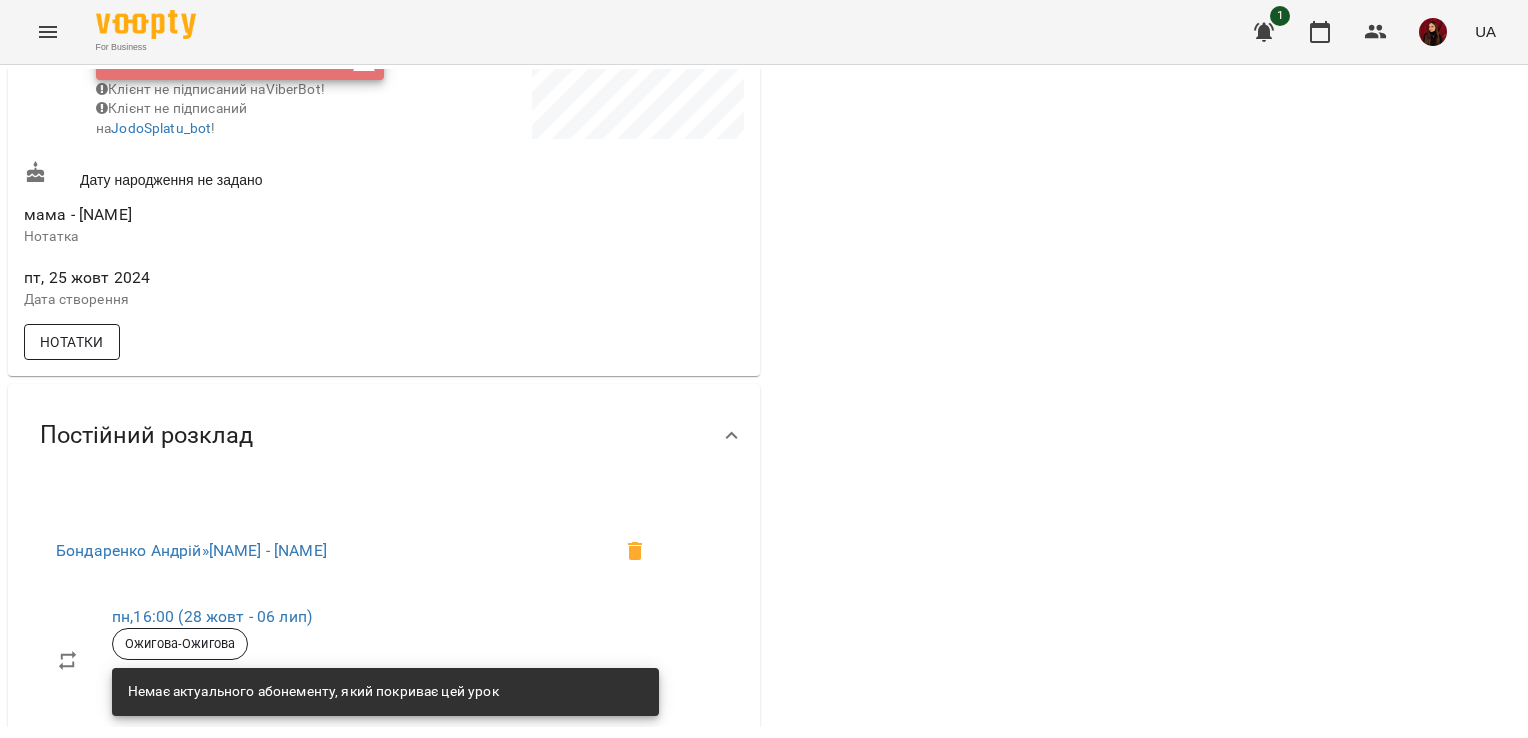 click on "Нотатки" at bounding box center (72, 342) 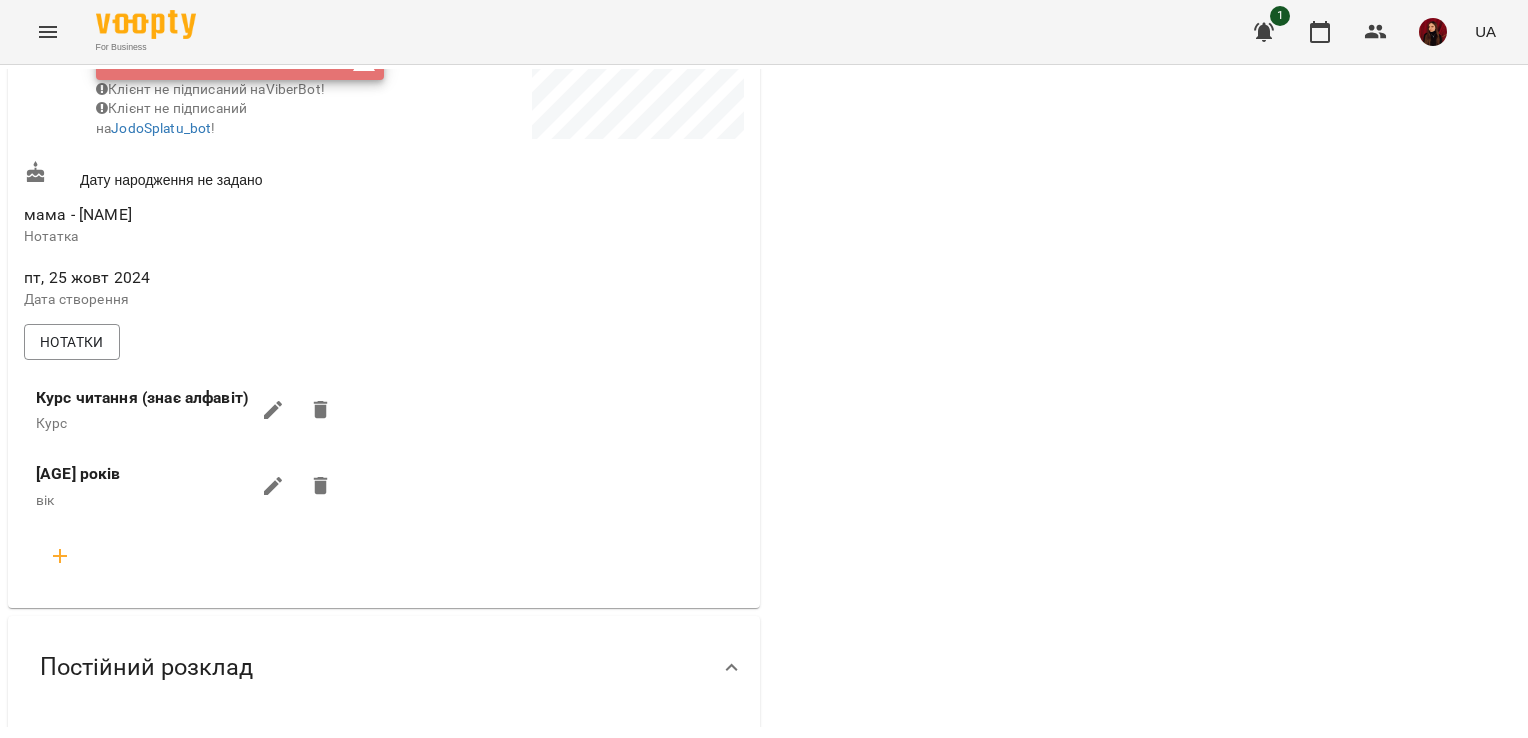 click 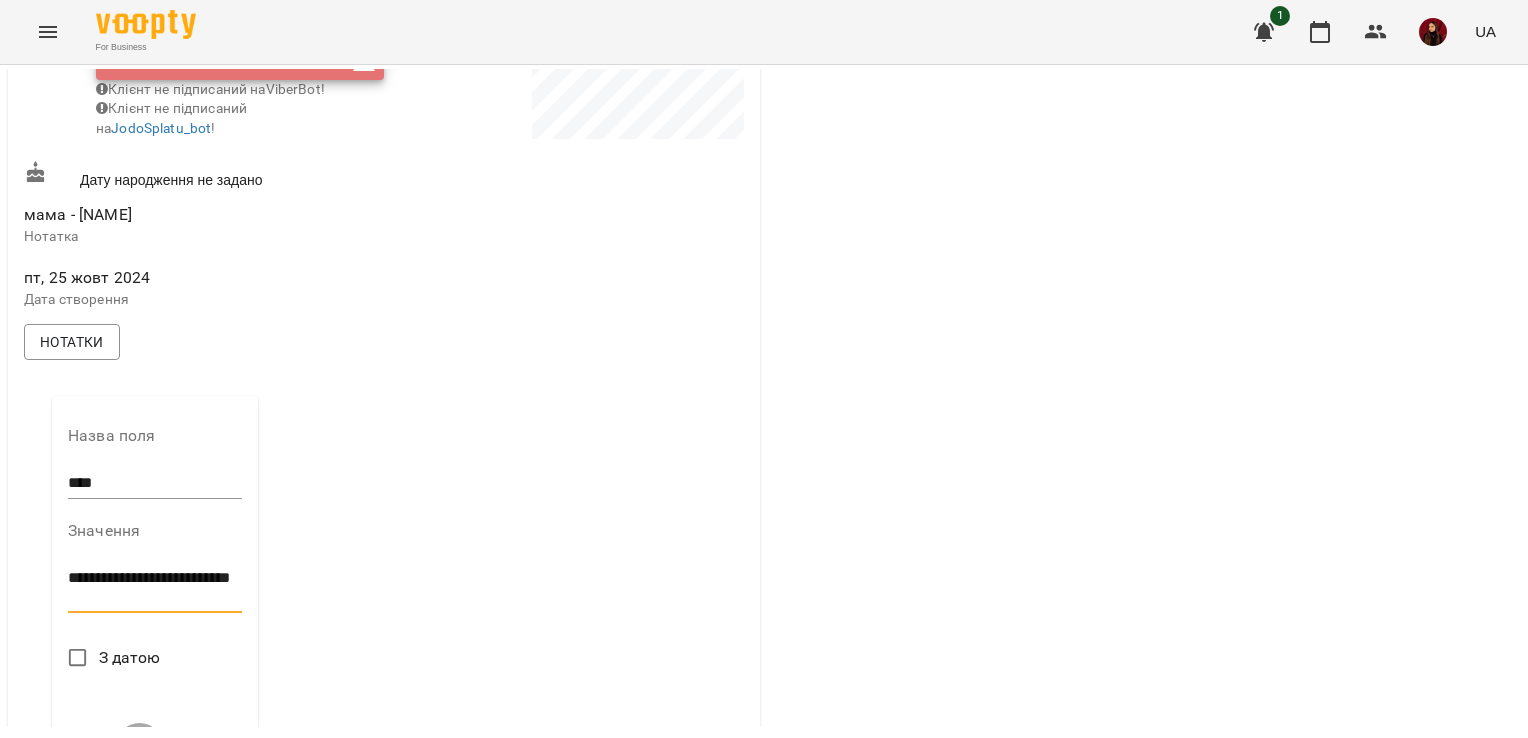 click on "**********" at bounding box center (155, 587) 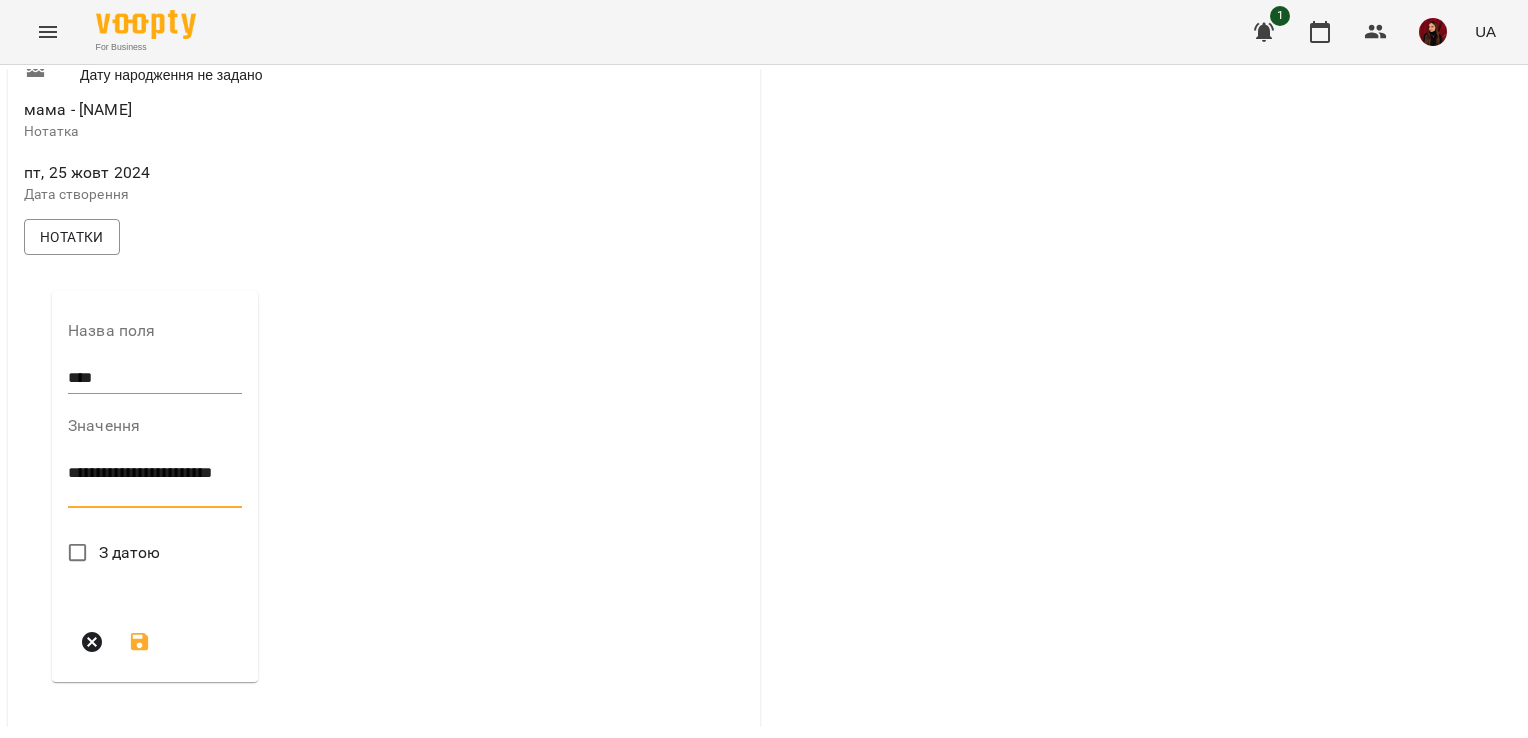 scroll, scrollTop: 739, scrollLeft: 0, axis: vertical 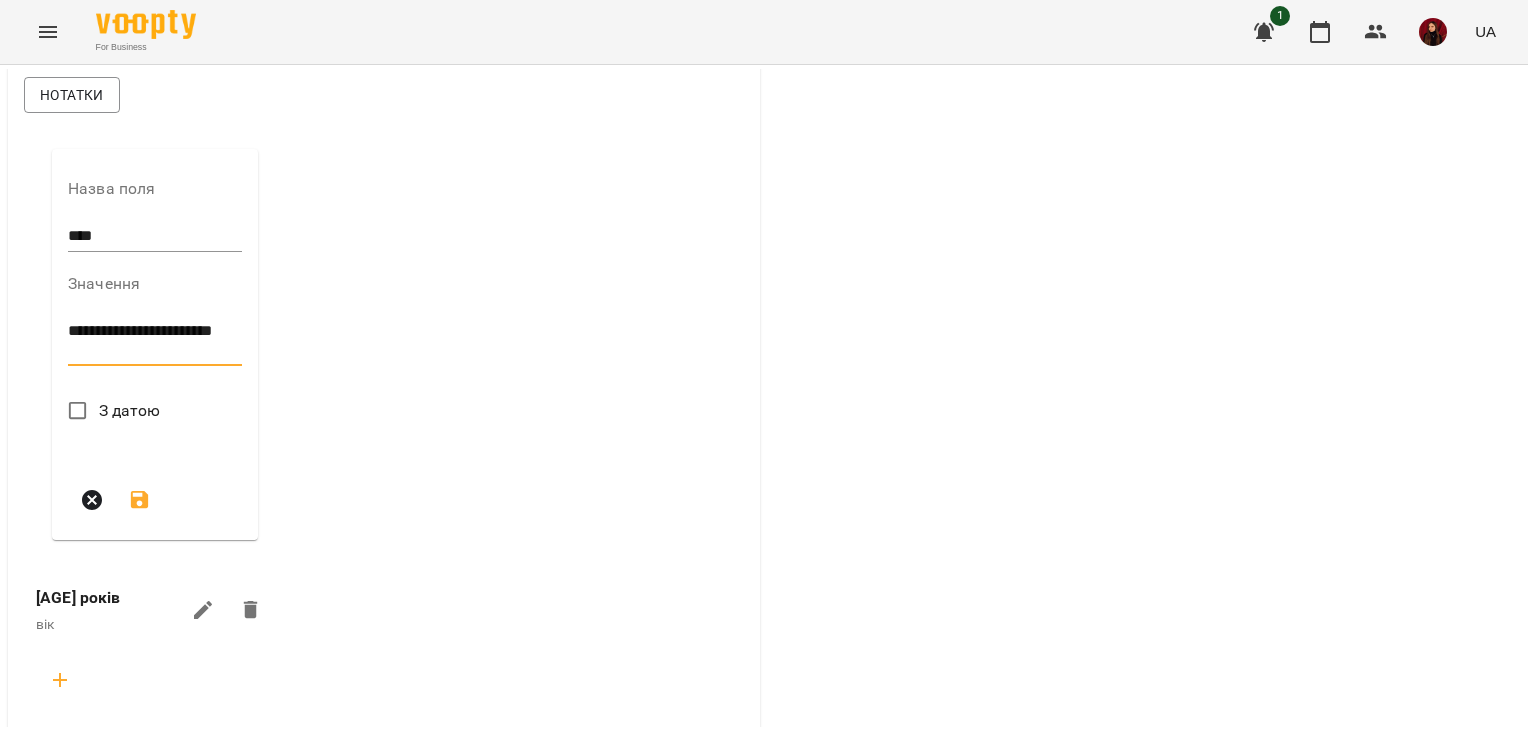 type on "**********" 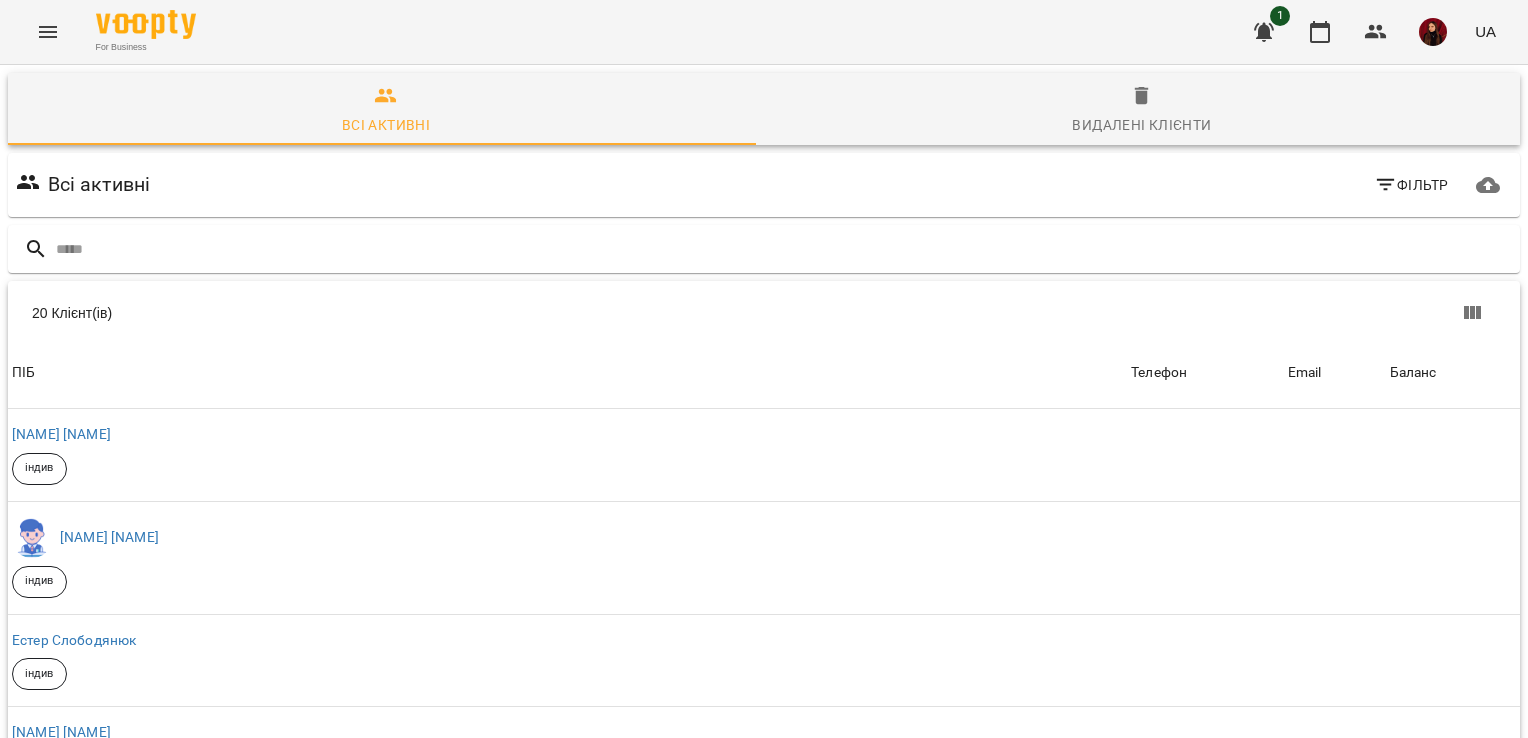 scroll, scrollTop: 466, scrollLeft: 0, axis: vertical 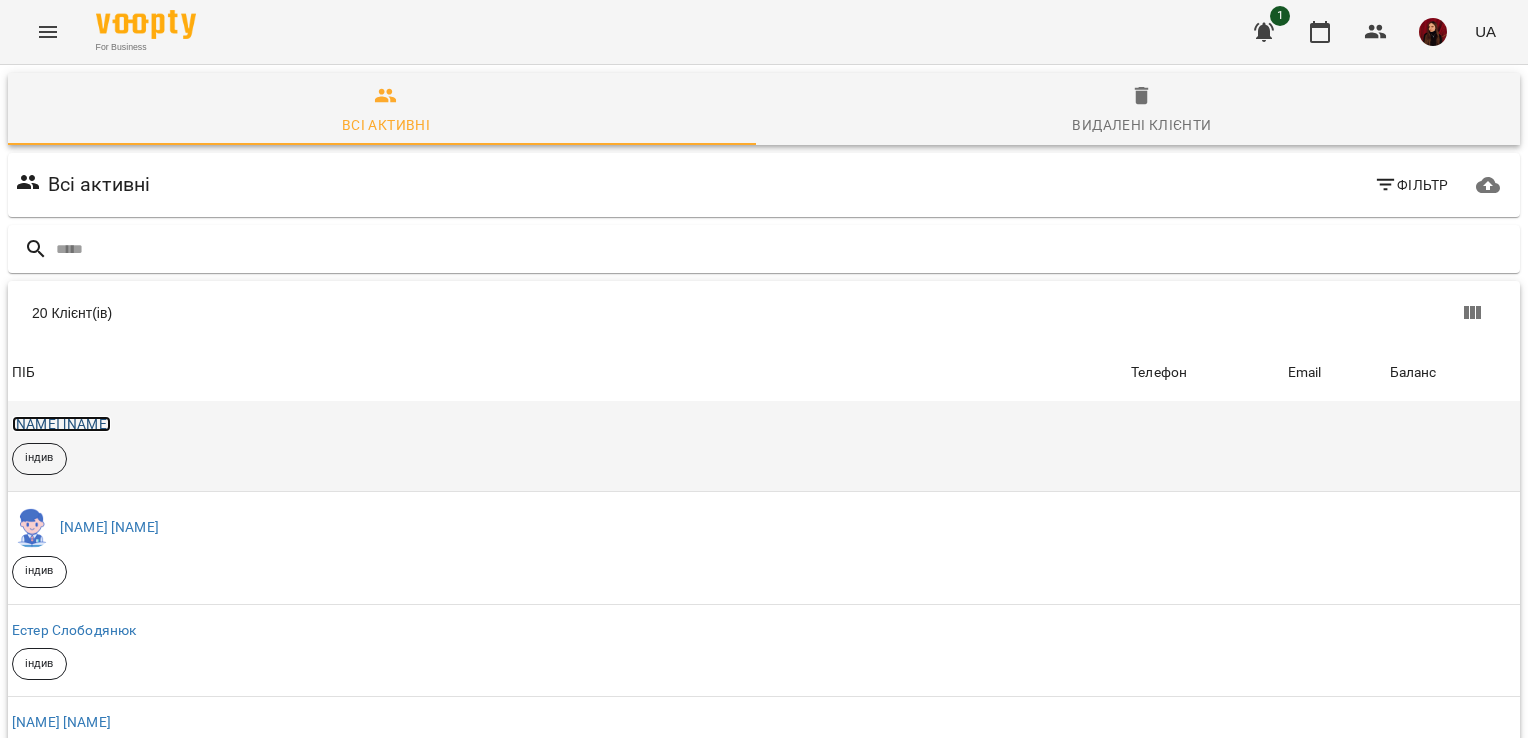 click on "[NAME] [NAME]" at bounding box center [61, 424] 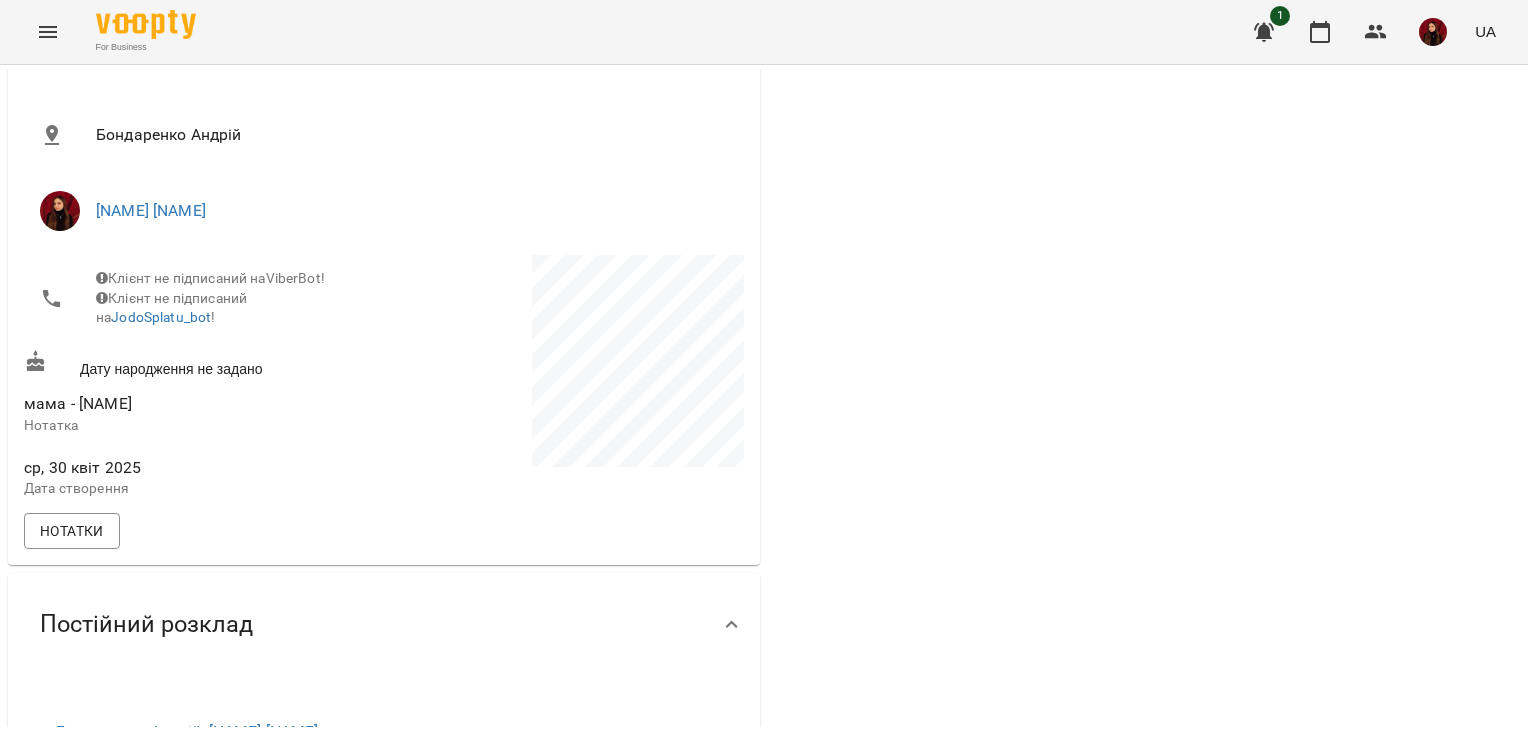 scroll, scrollTop: 248, scrollLeft: 0, axis: vertical 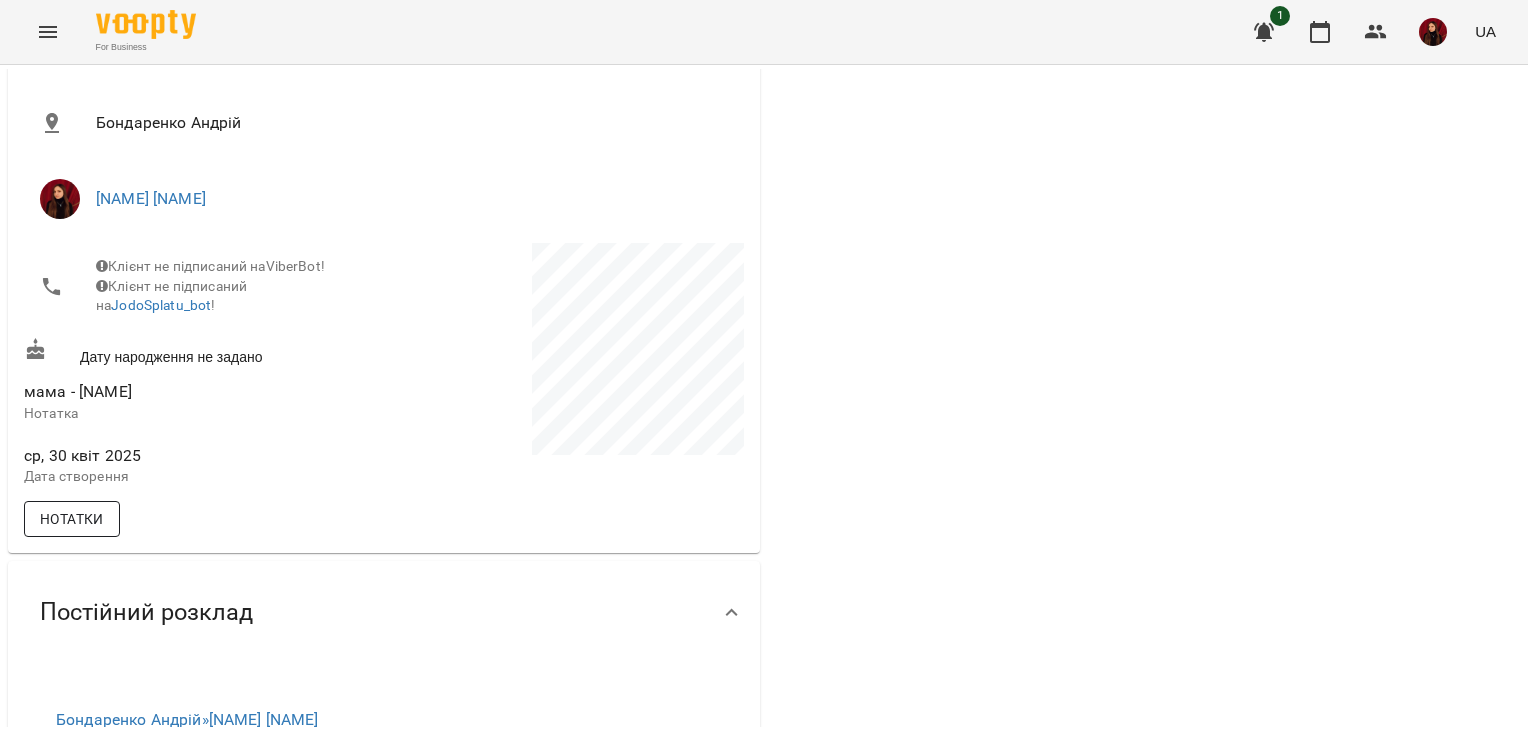 click on "Нотатки" at bounding box center (72, 519) 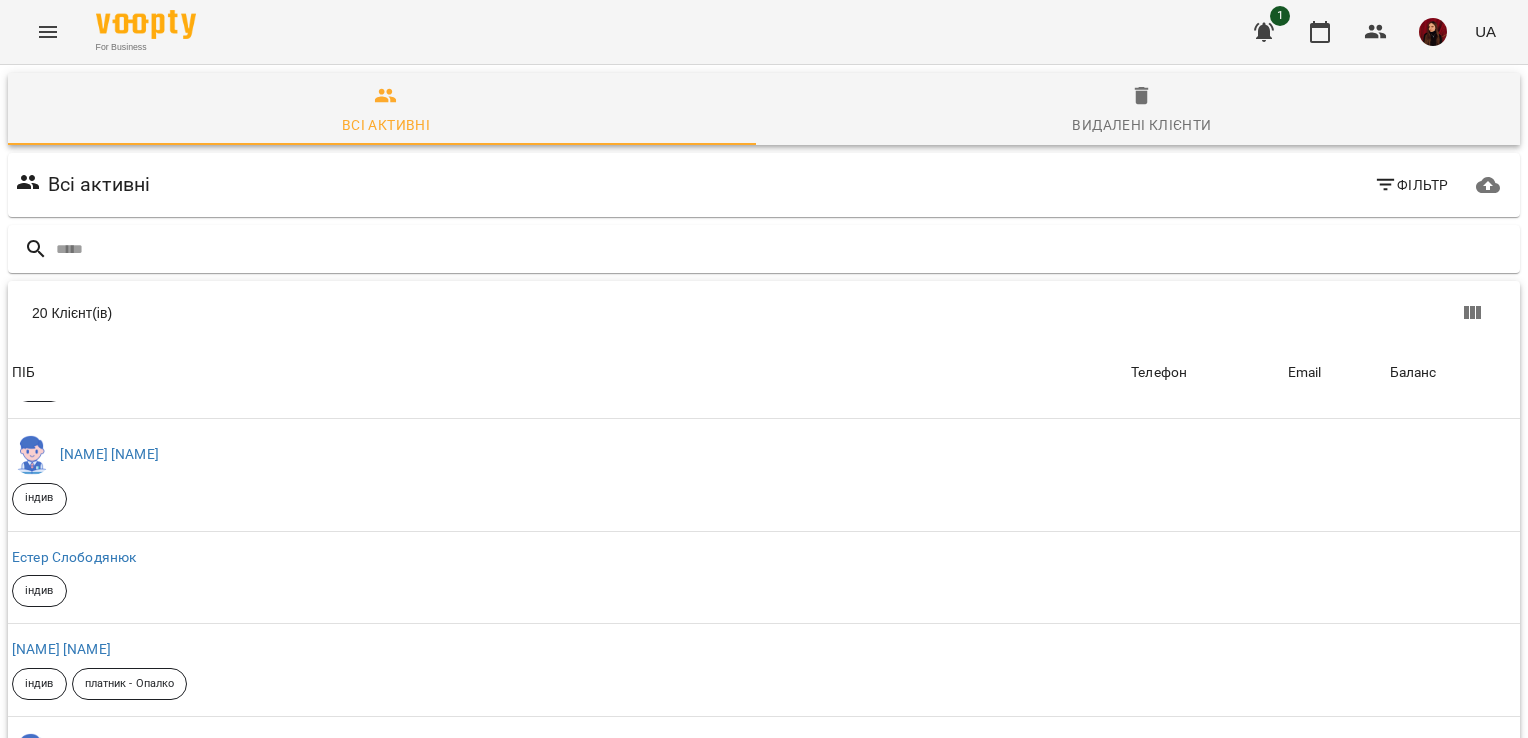 scroll, scrollTop: 556, scrollLeft: 0, axis: vertical 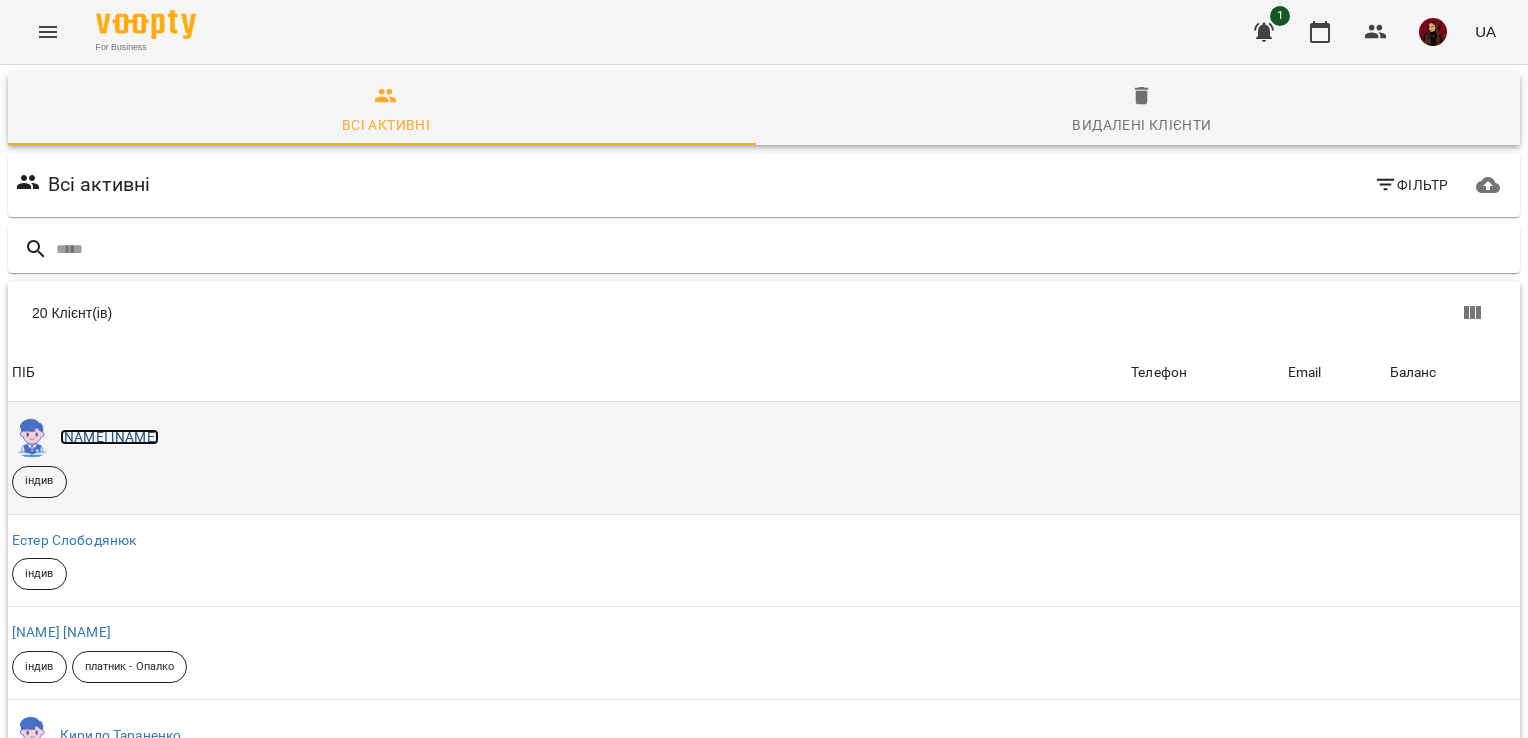 click on "[NAME] [NAME]" at bounding box center (109, 437) 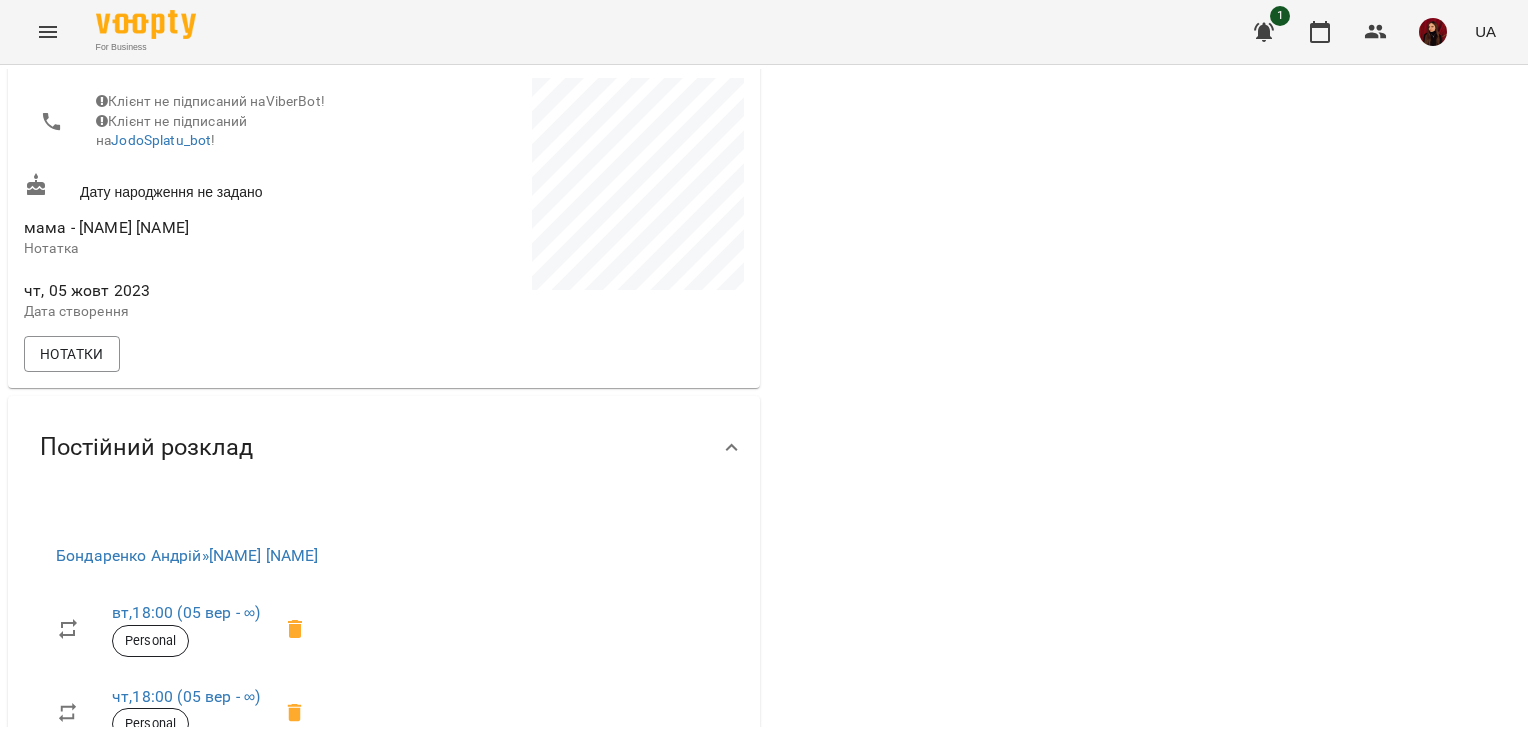 scroll, scrollTop: 376, scrollLeft: 0, axis: vertical 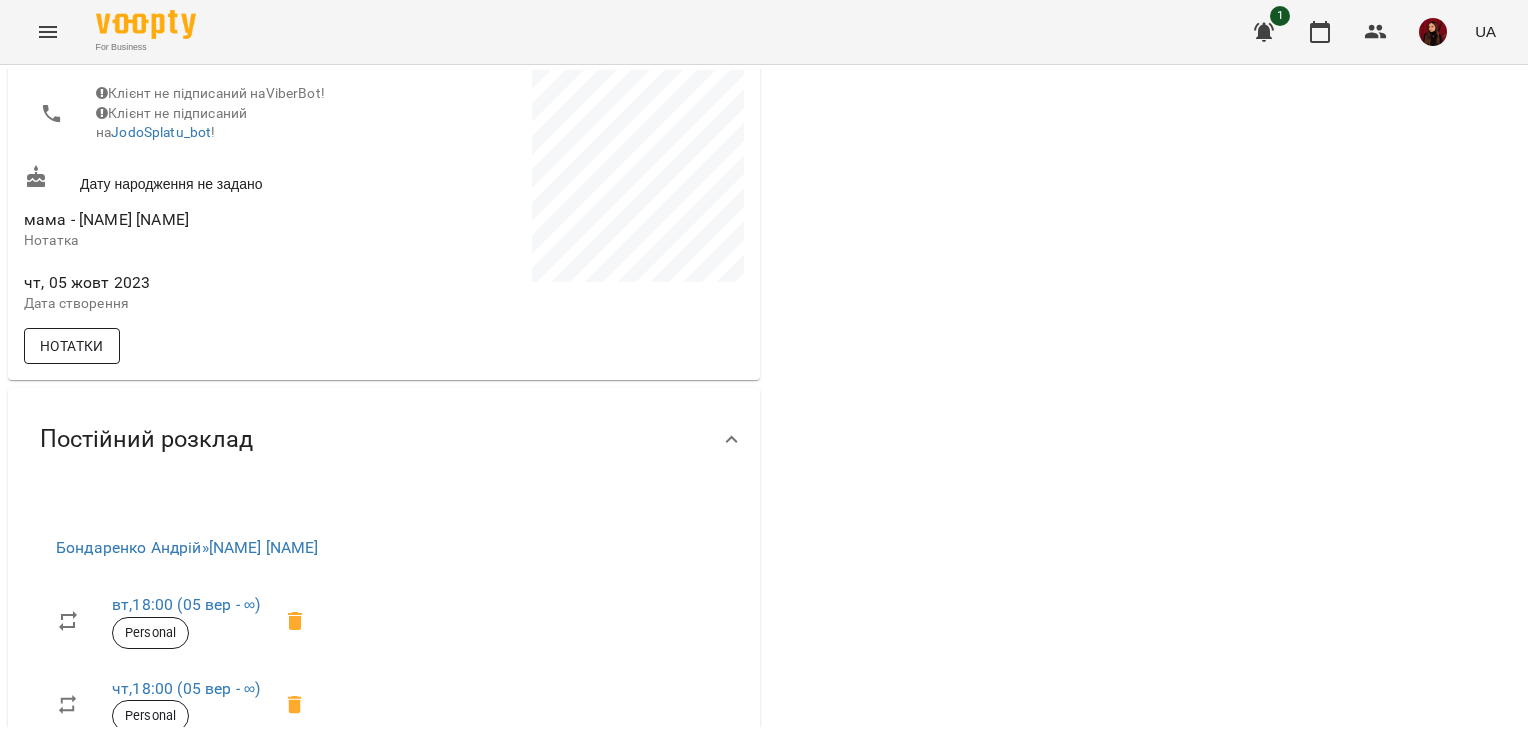 click on "Нотатки" at bounding box center (72, 346) 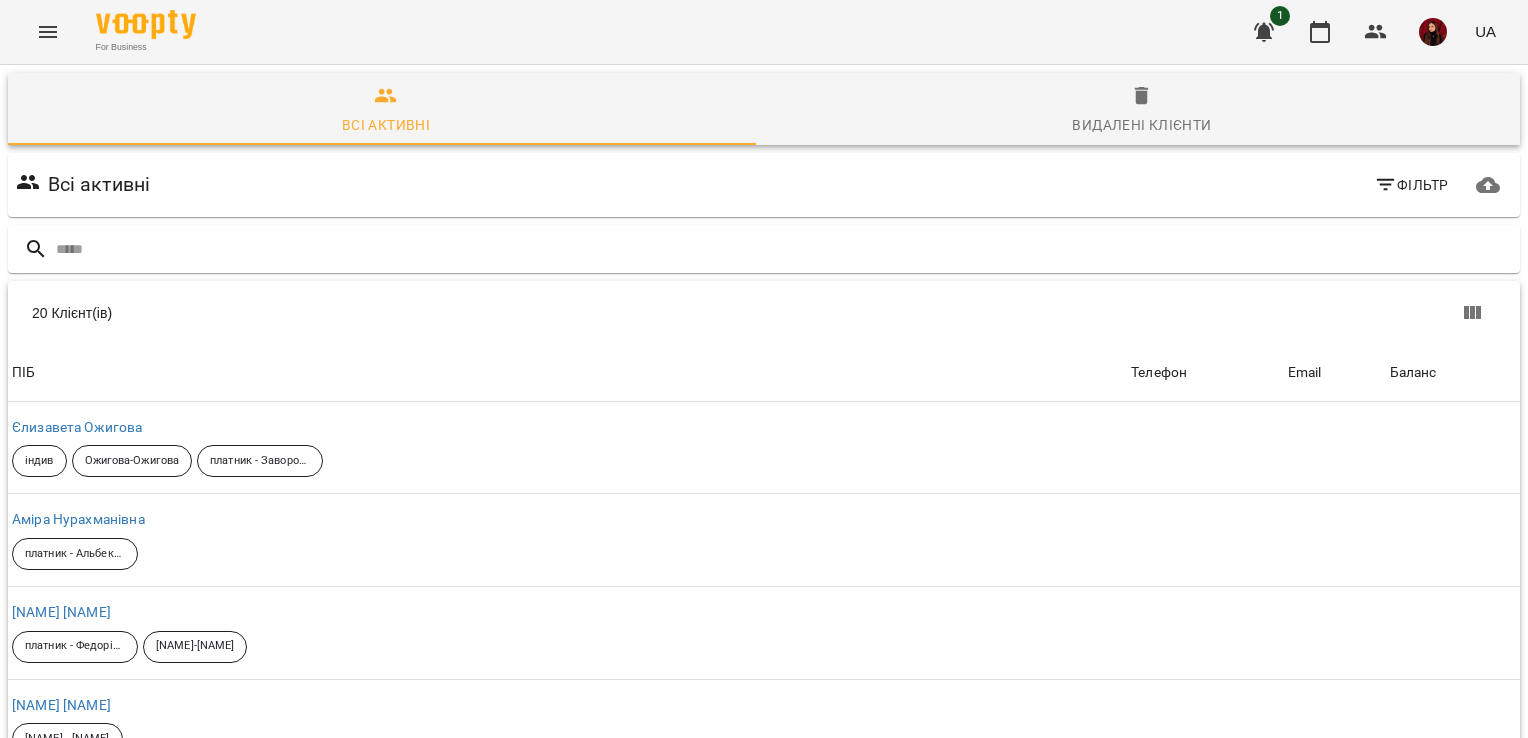 scroll, scrollTop: 224, scrollLeft: 0, axis: vertical 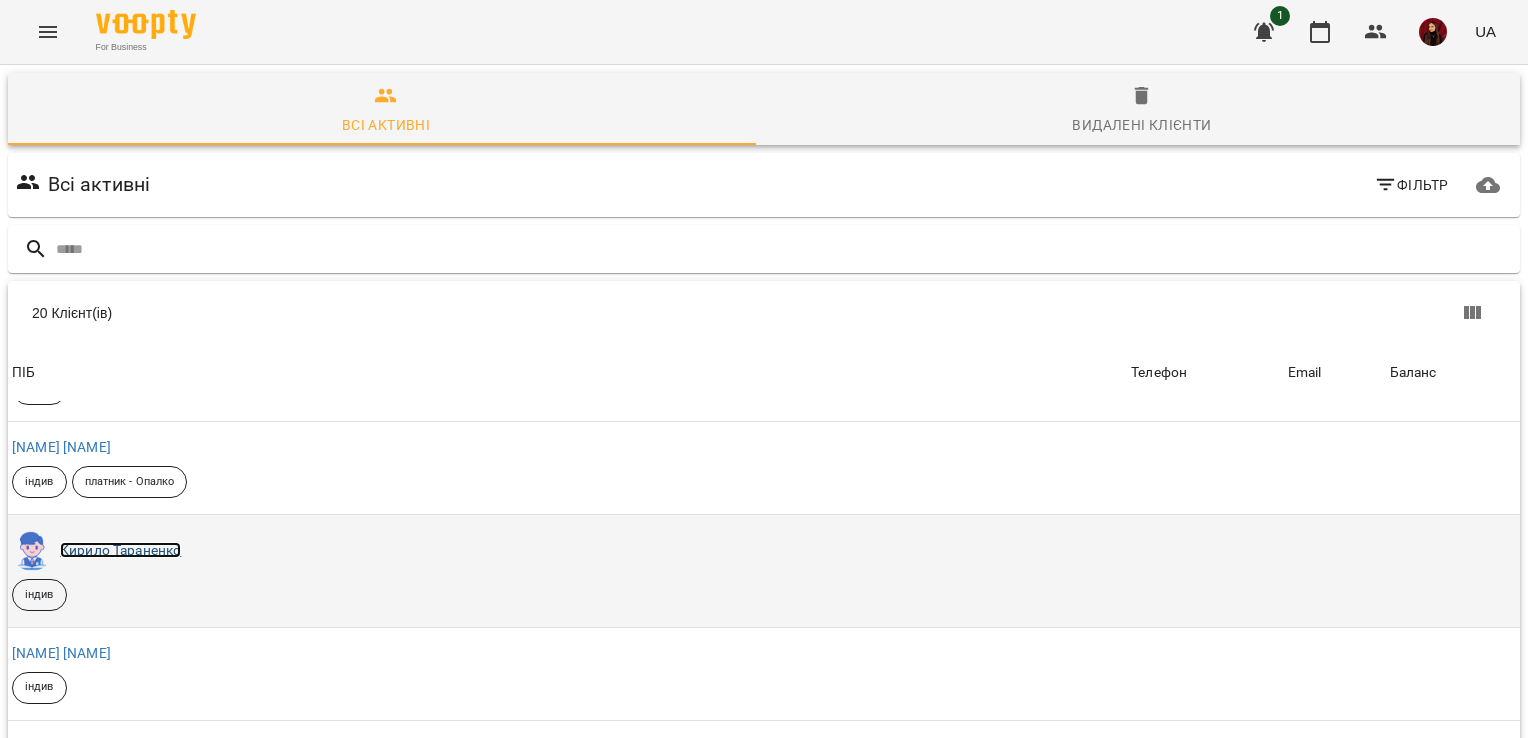click on "Кирило Тараненко" at bounding box center [120, 550] 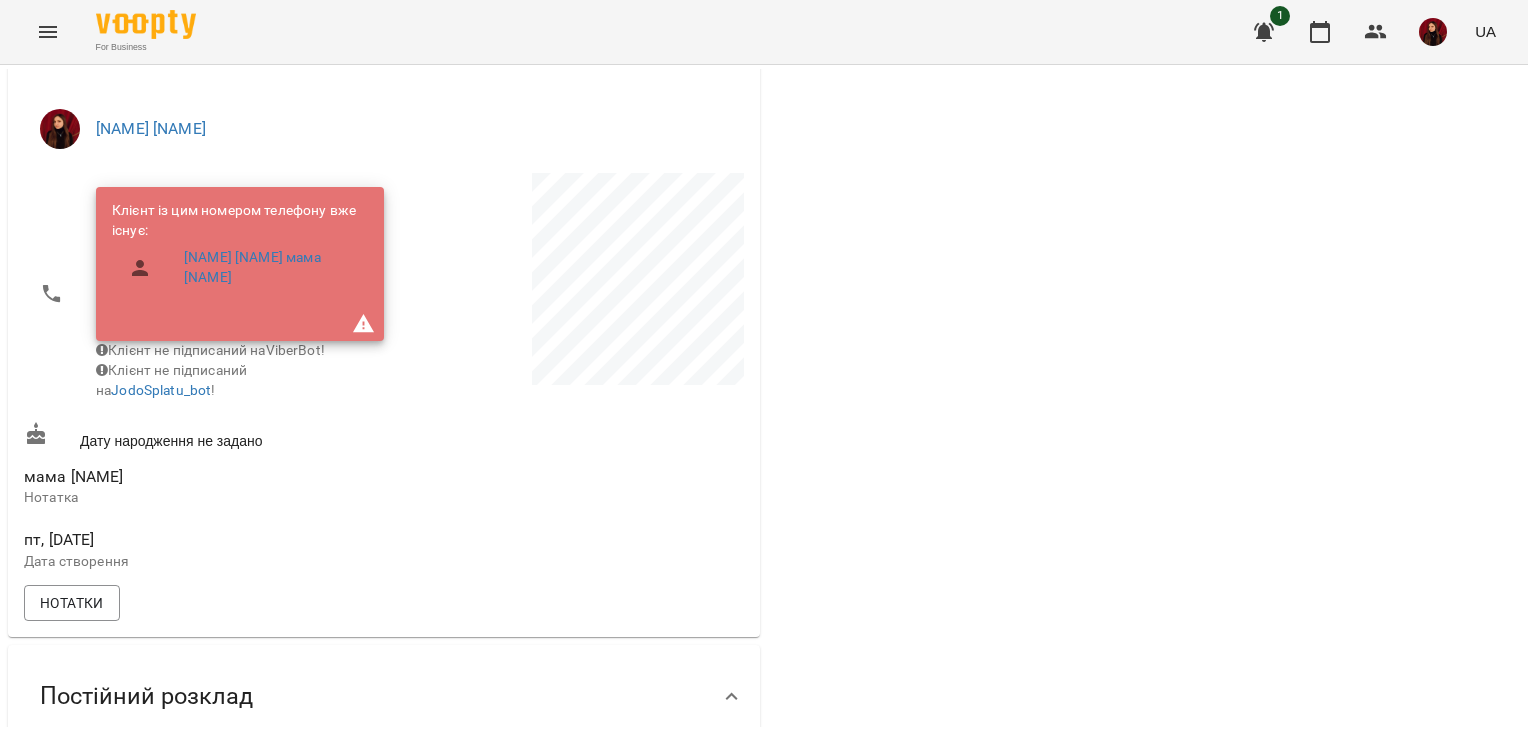 scroll, scrollTop: 291, scrollLeft: 0, axis: vertical 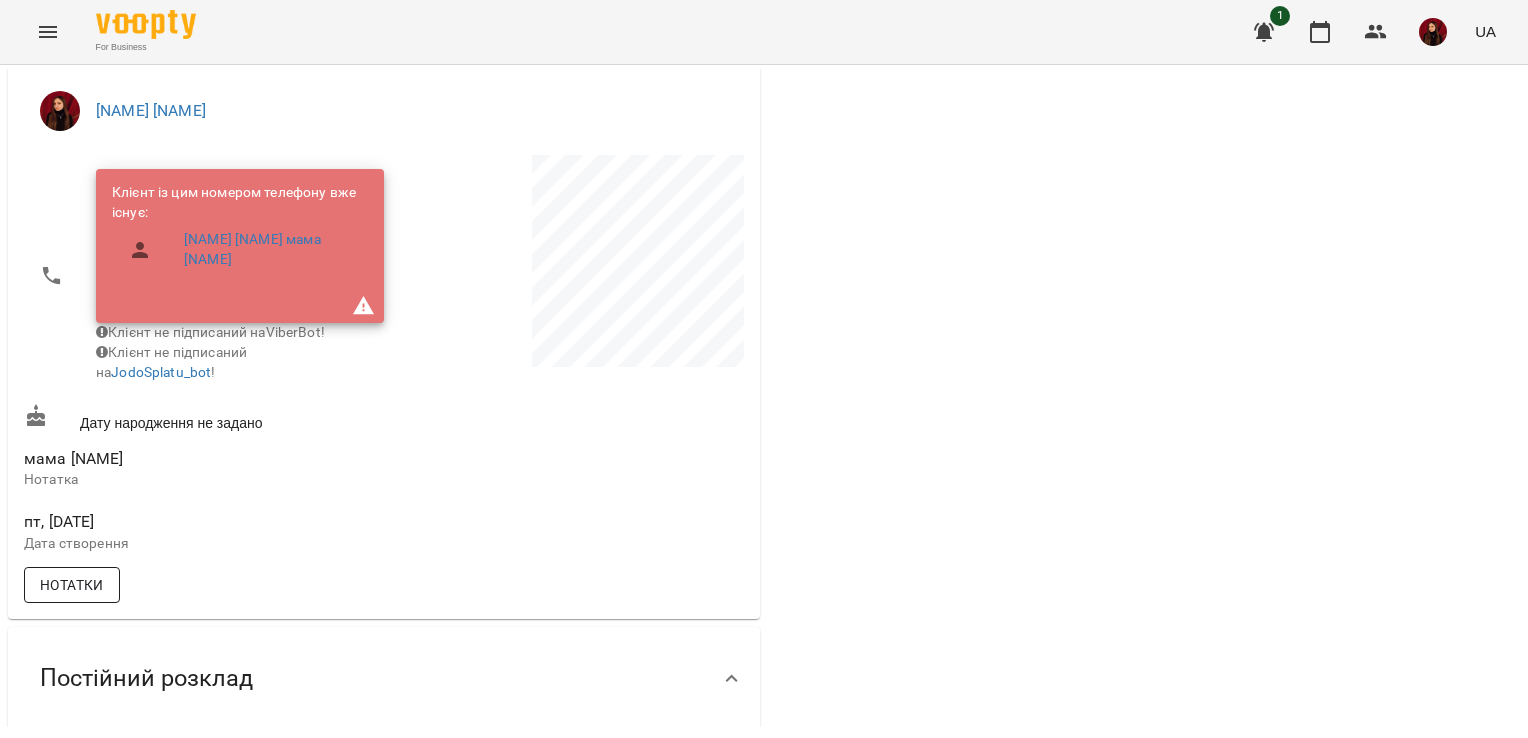 click on "Нотатки" at bounding box center (72, 585) 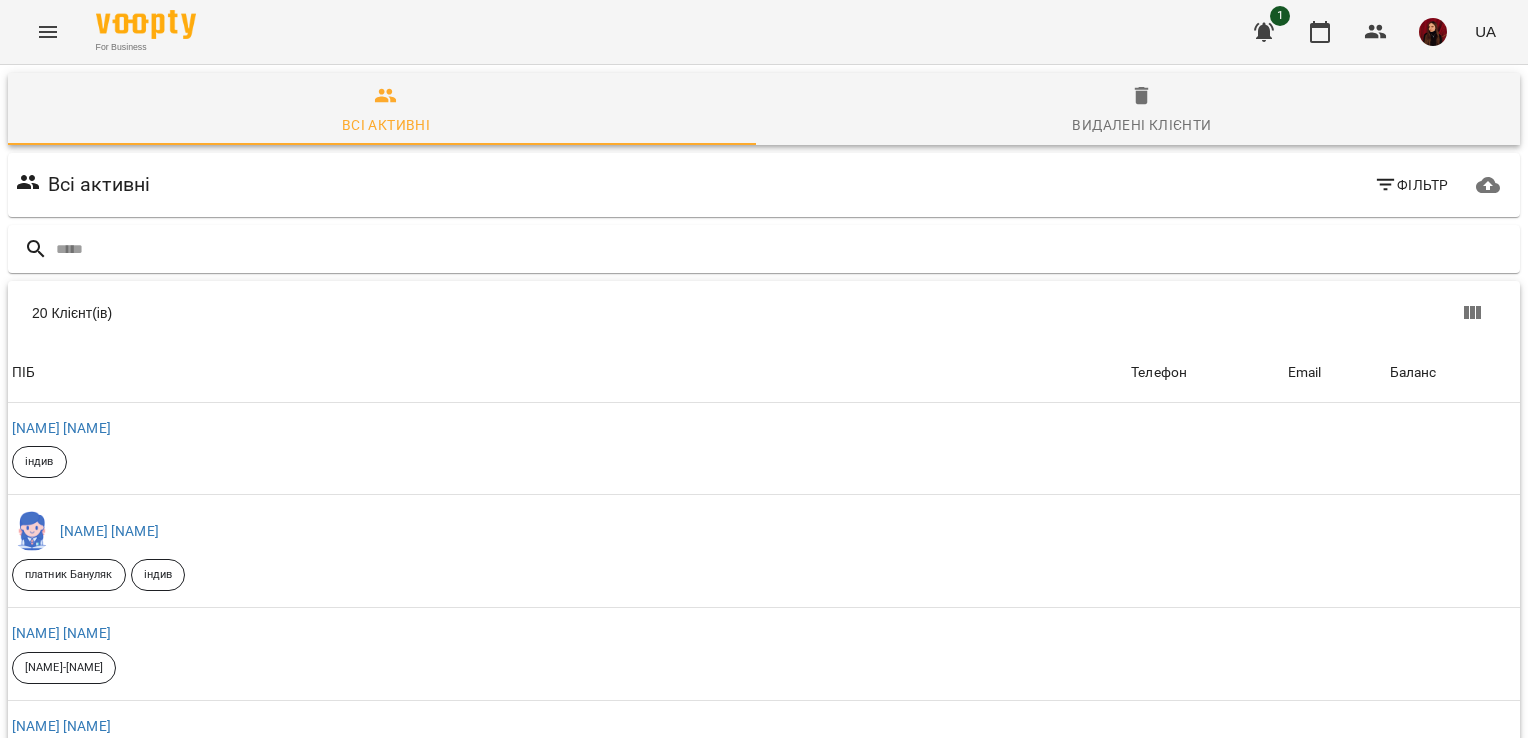 scroll, scrollTop: 1070, scrollLeft: 0, axis: vertical 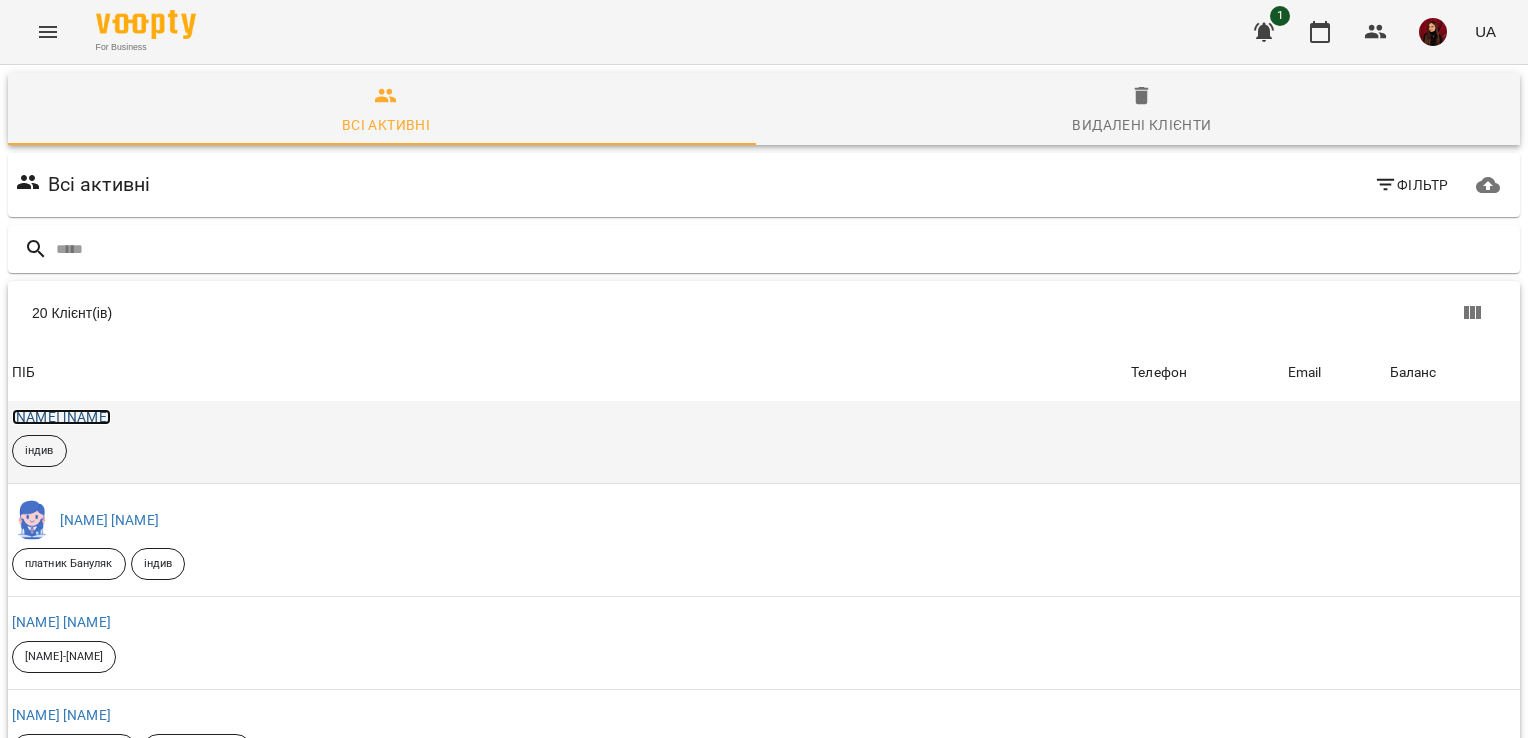 click on "[NAME] [NAME]" at bounding box center [61, 417] 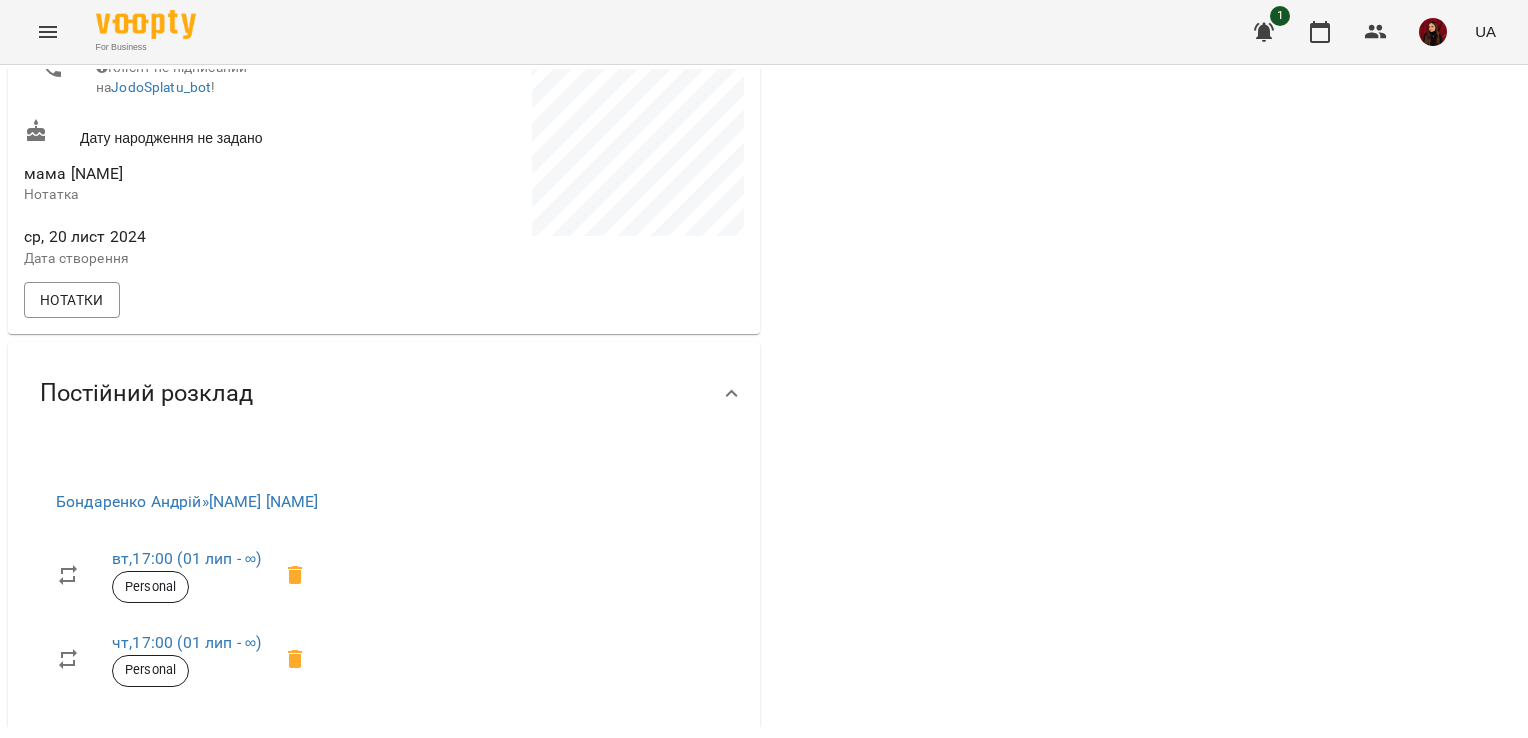 scroll, scrollTop: 392, scrollLeft: 0, axis: vertical 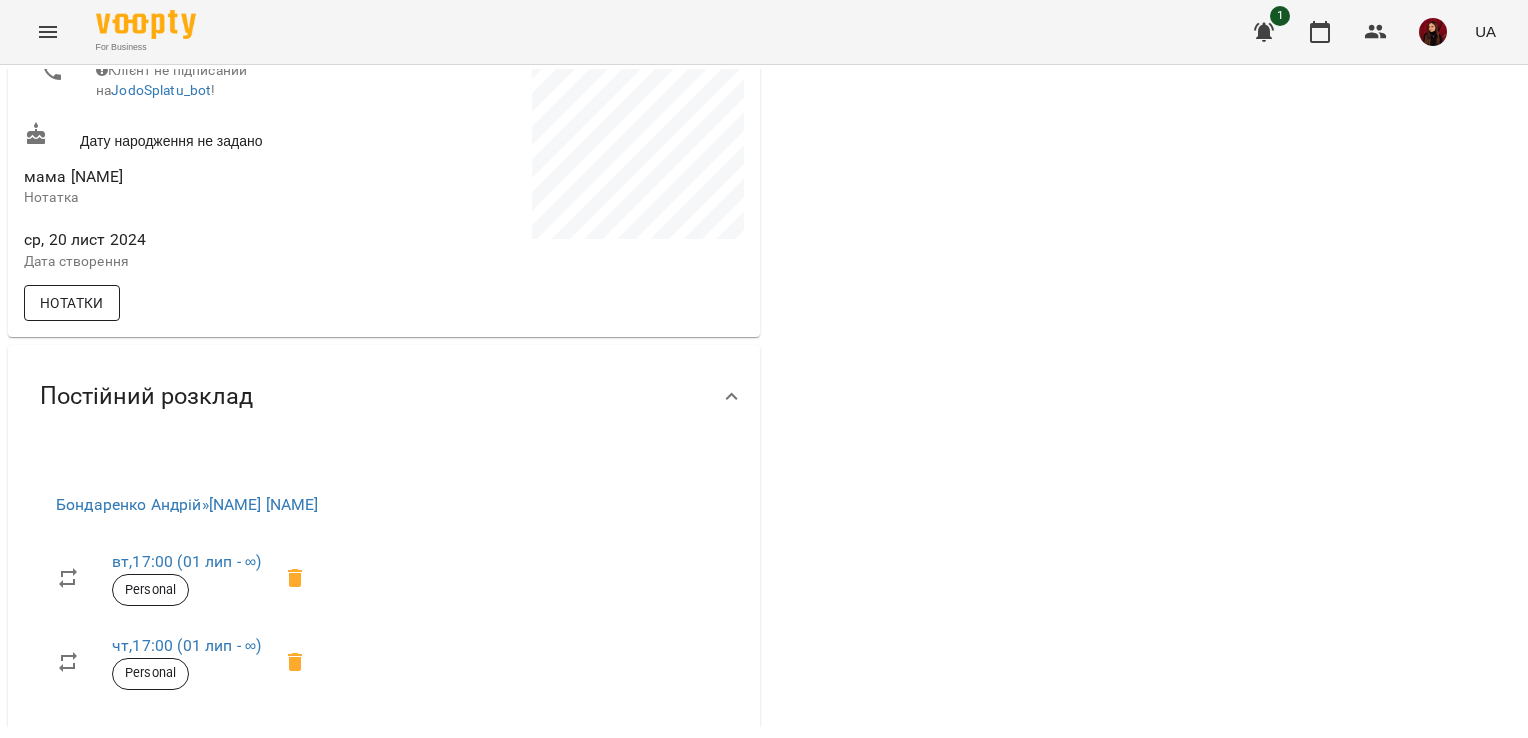 click on "Нотатки" at bounding box center (72, 303) 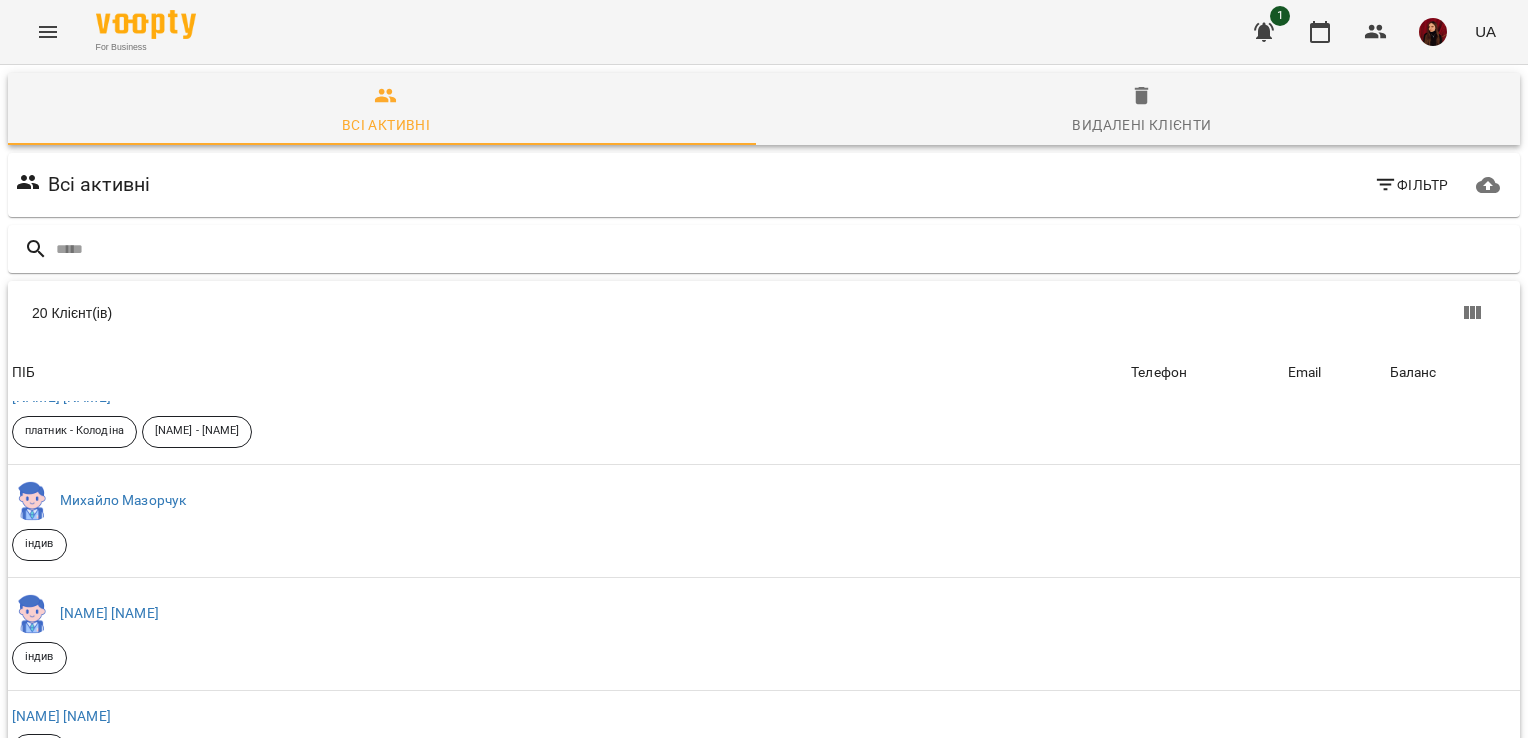 scroll, scrollTop: 1349, scrollLeft: 0, axis: vertical 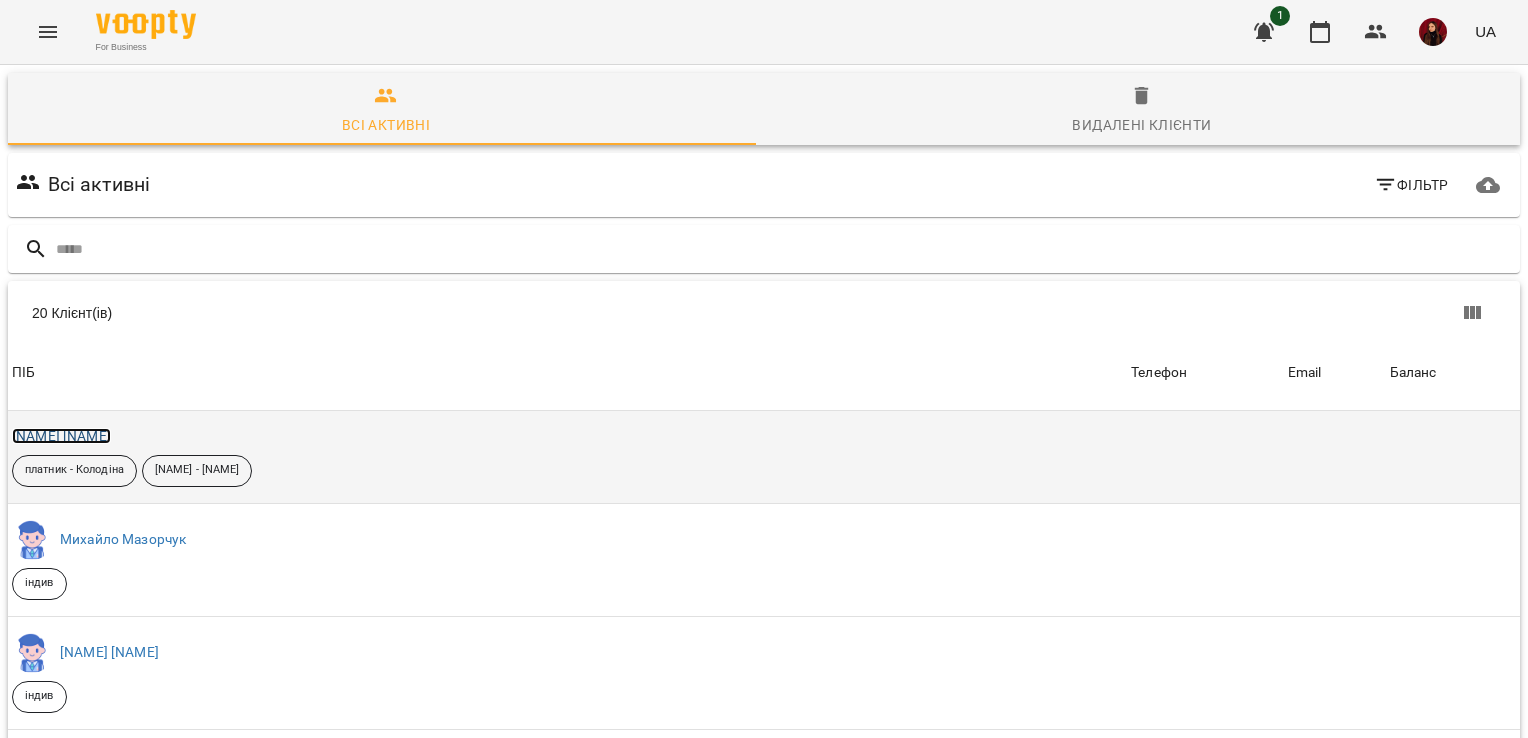 click on "[NAME] [NAME]" at bounding box center [61, 436] 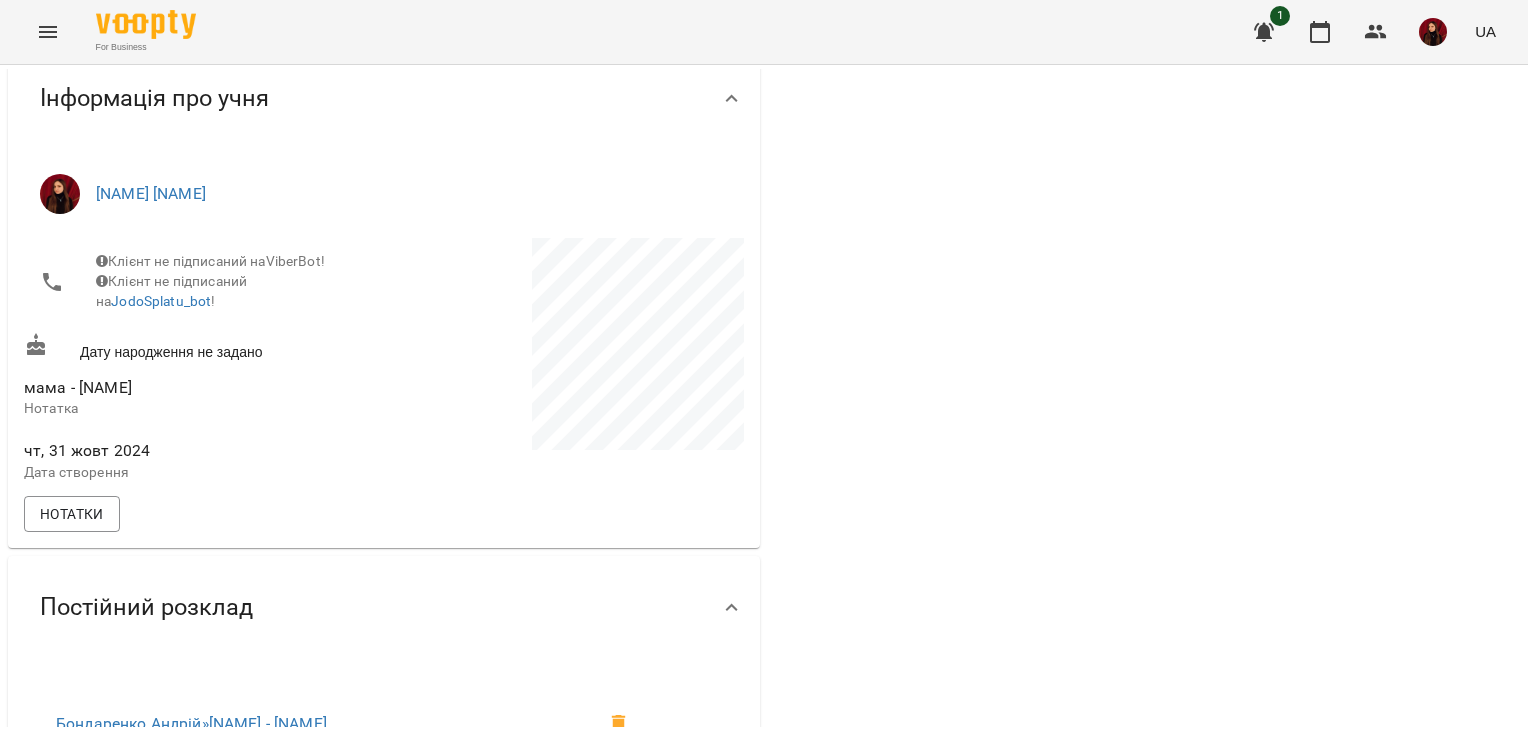 scroll, scrollTop: 264, scrollLeft: 0, axis: vertical 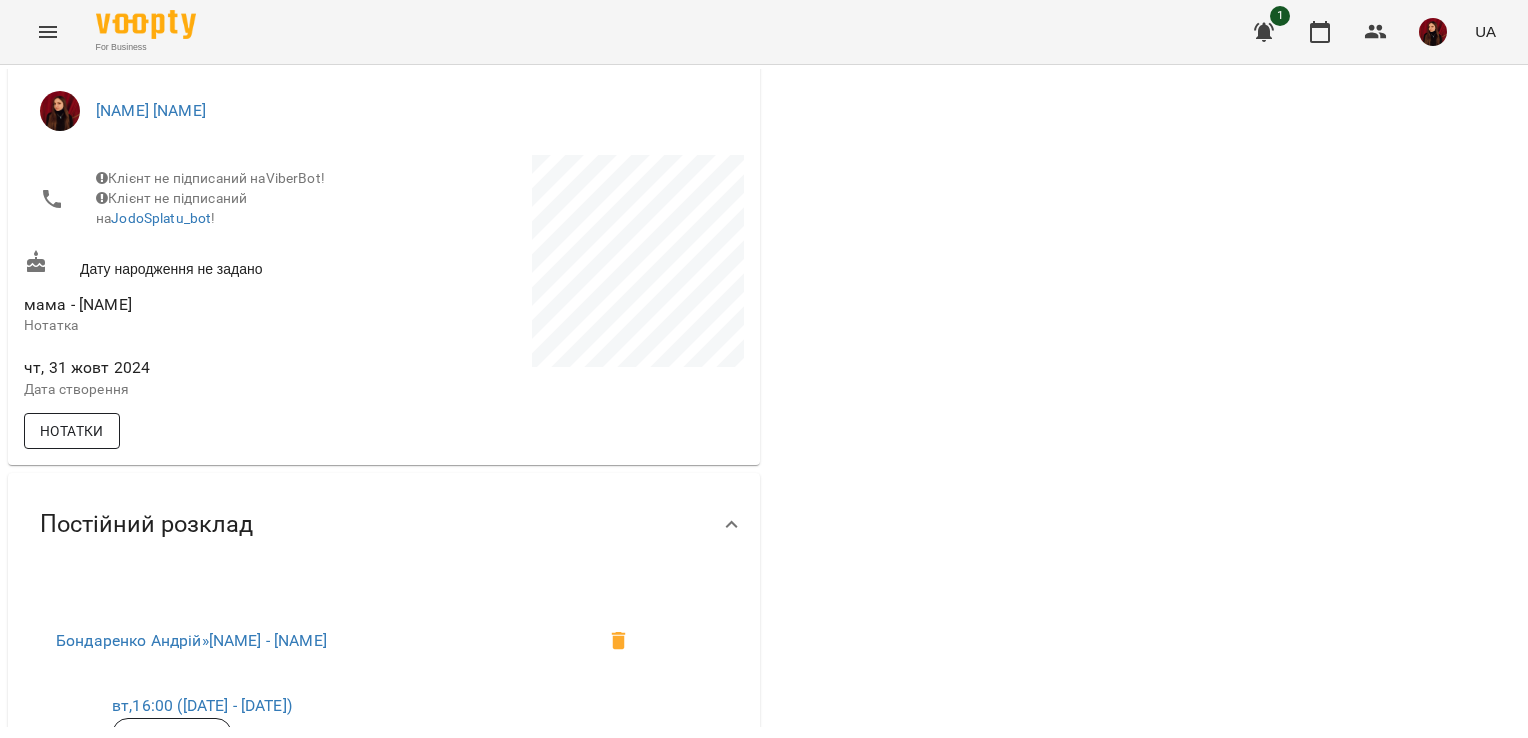 click on "Нотатки" at bounding box center [72, 431] 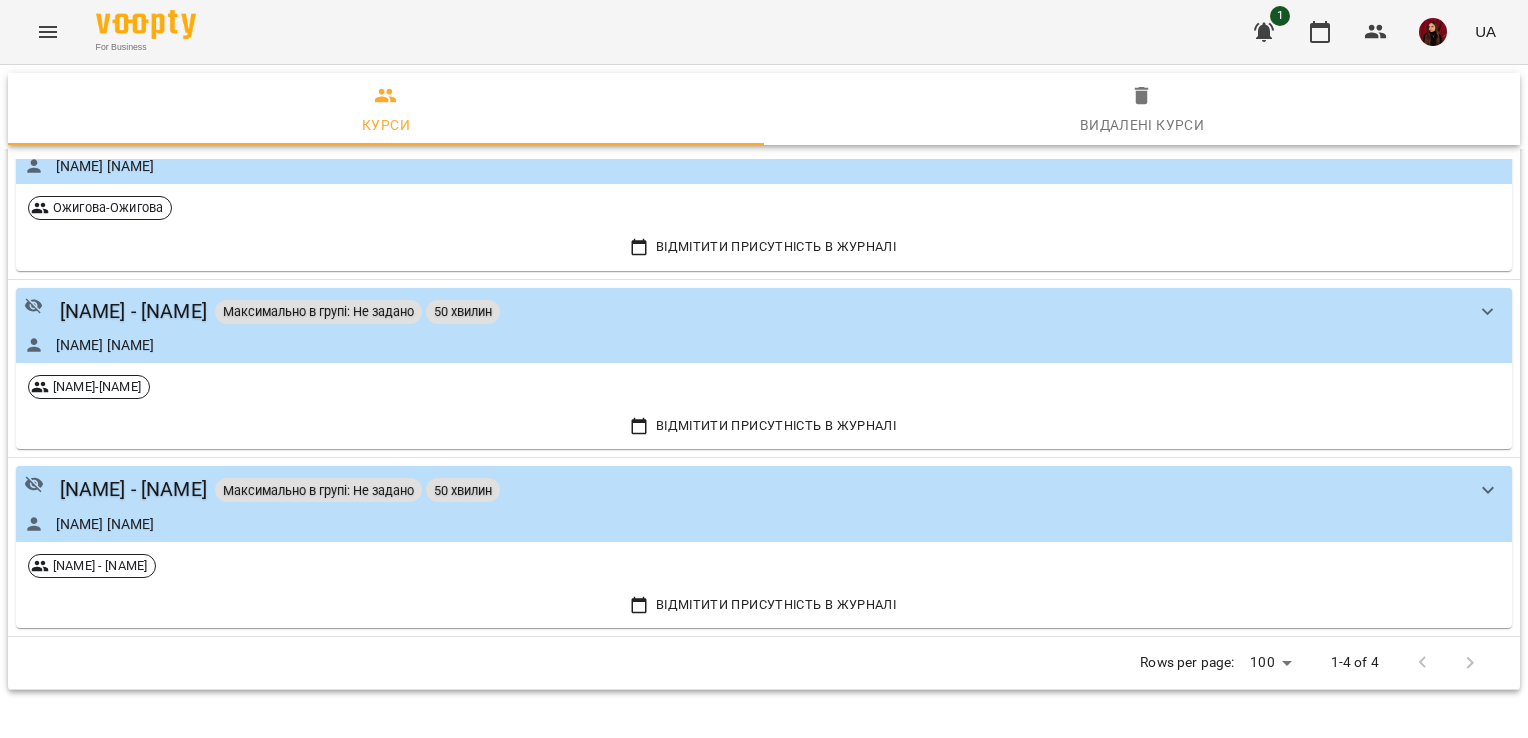 scroll, scrollTop: 280, scrollLeft: 0, axis: vertical 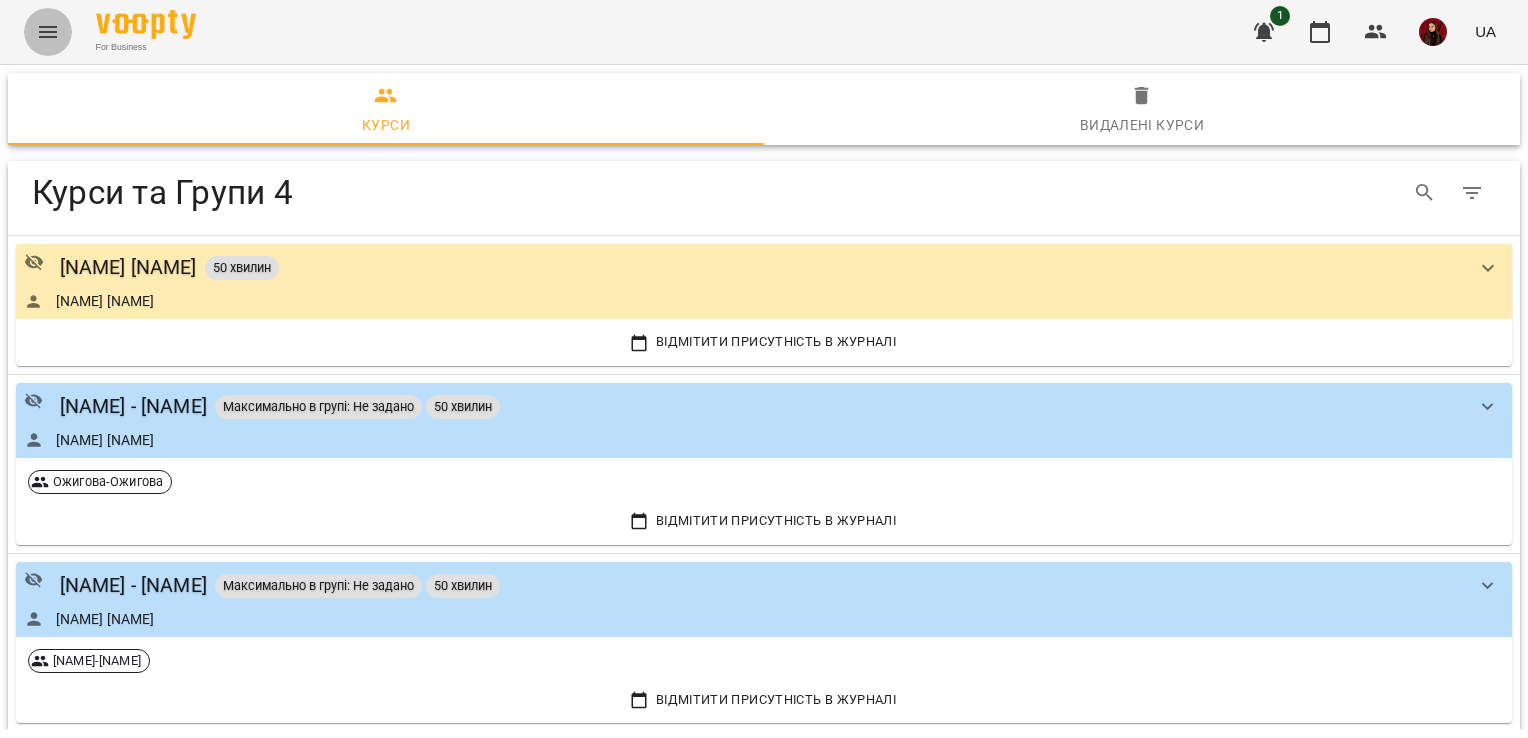 click 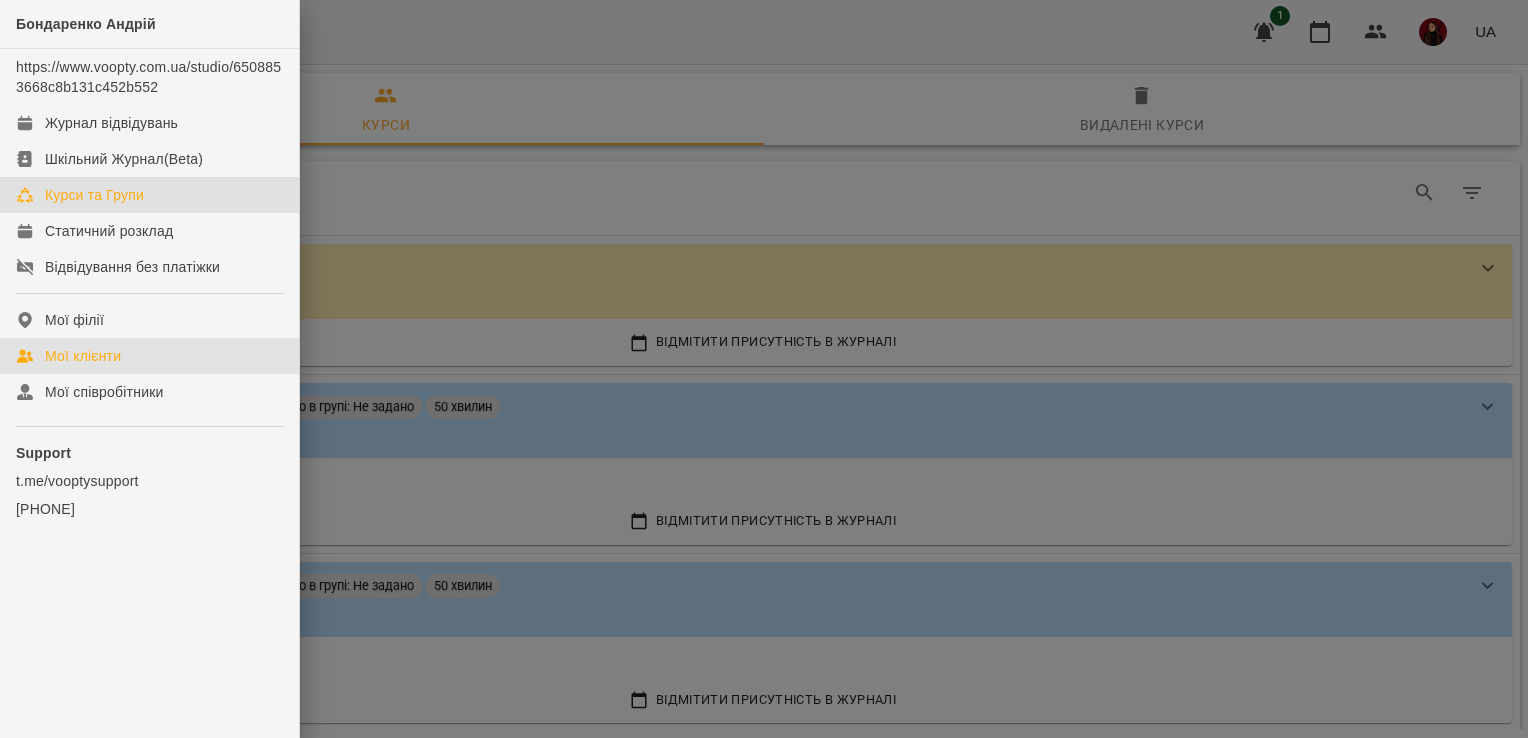 click on "Мої клієнти" at bounding box center (83, 356) 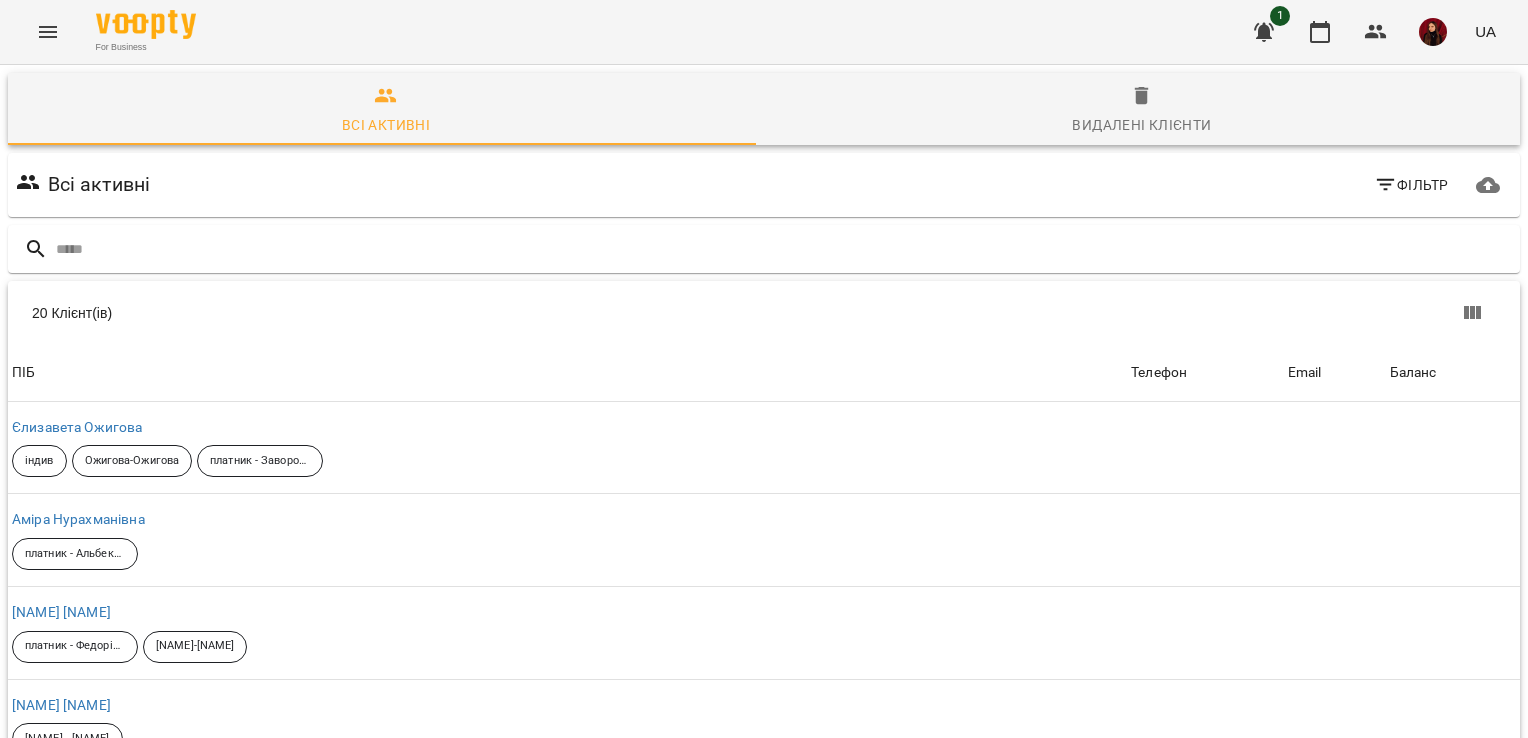 scroll, scrollTop: 36, scrollLeft: 0, axis: vertical 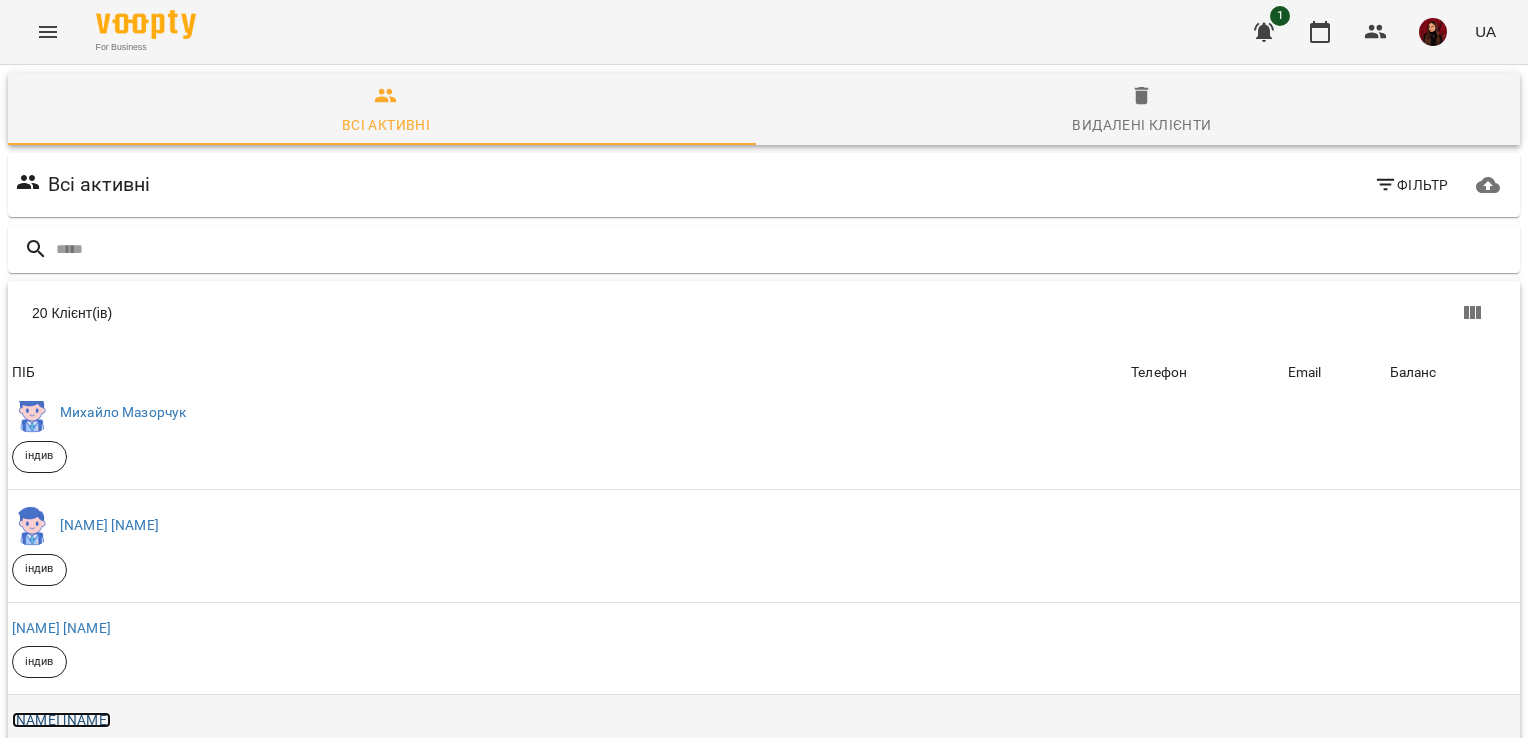 click on "[NAME] [NAME]" at bounding box center [61, 720] 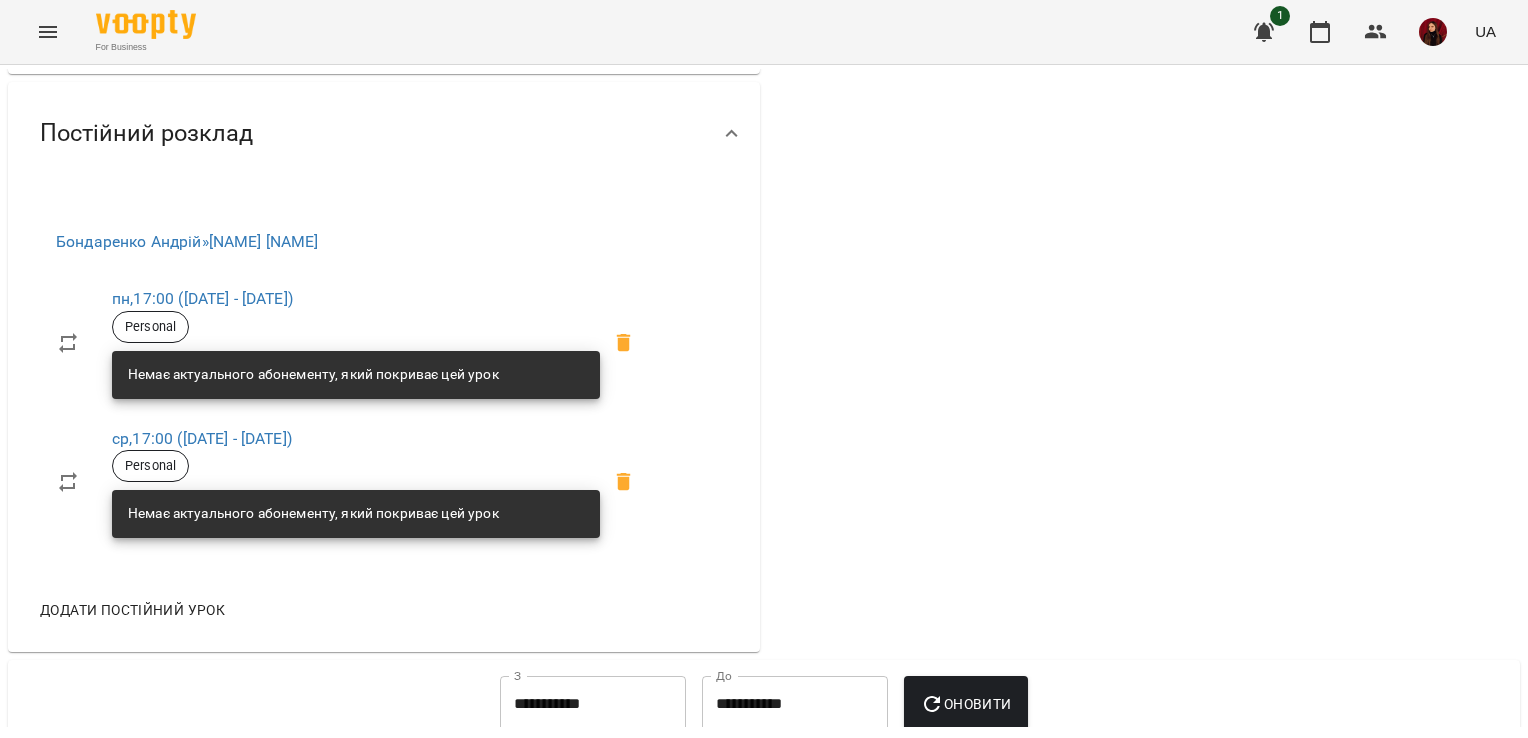 scroll, scrollTop: 329, scrollLeft: 0, axis: vertical 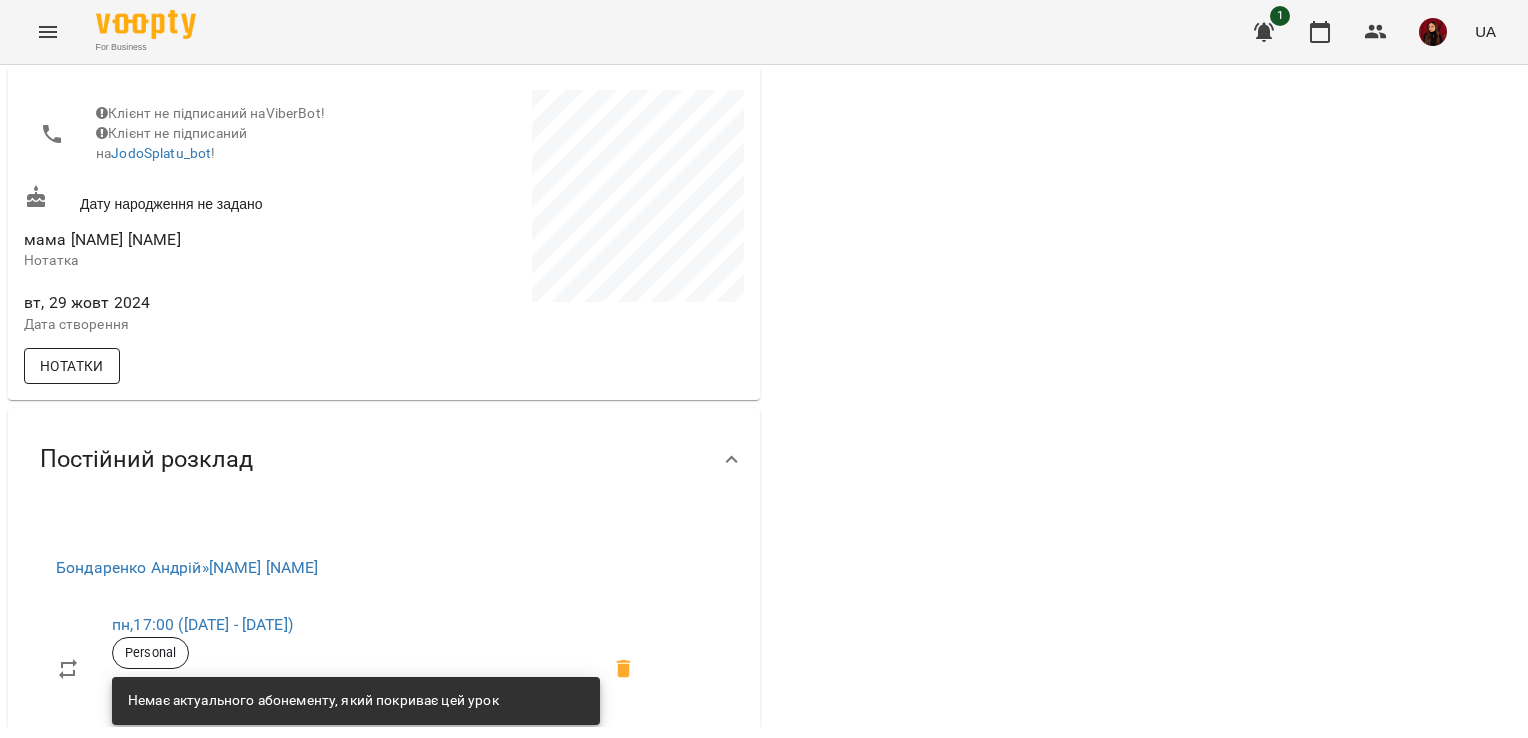 click on "Нотатки" at bounding box center (72, 366) 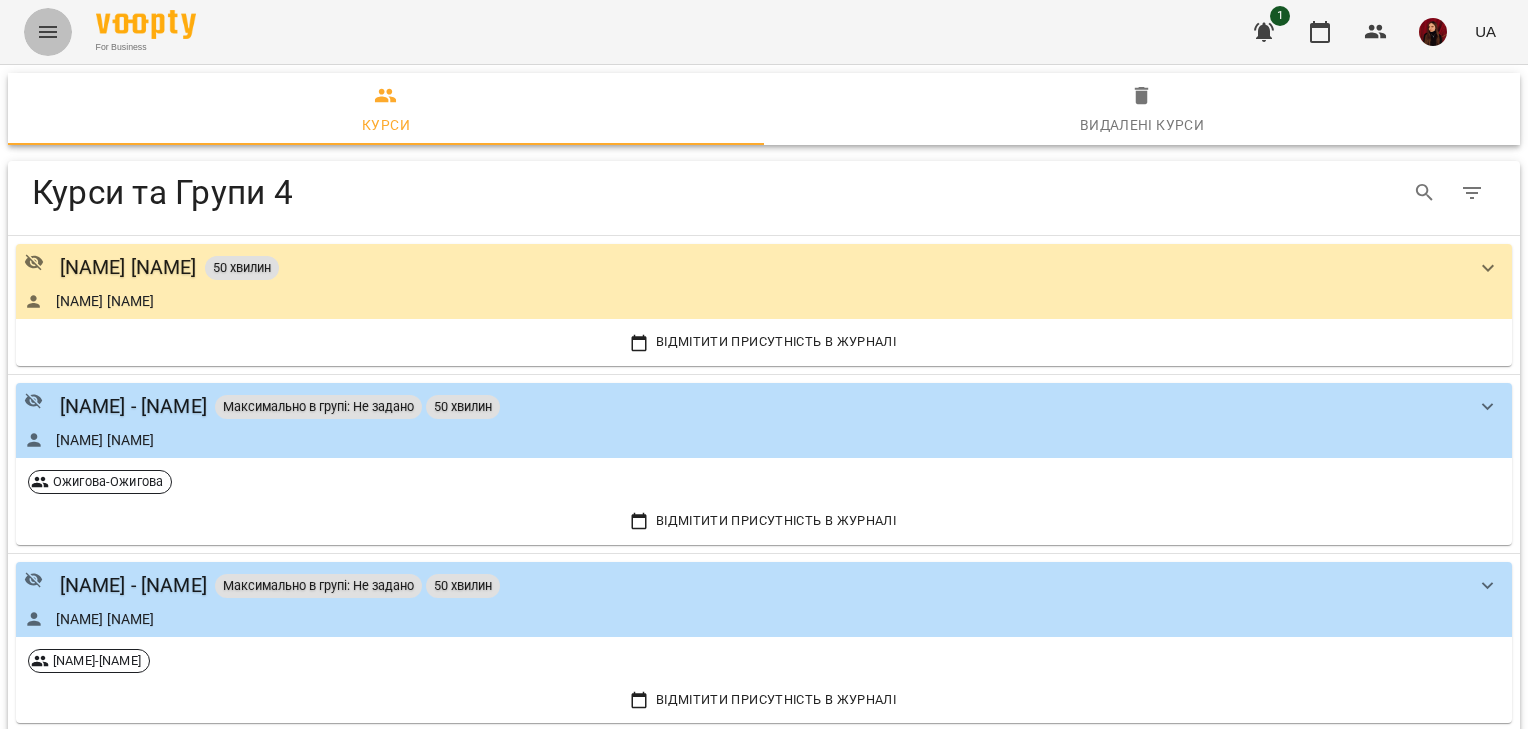 click 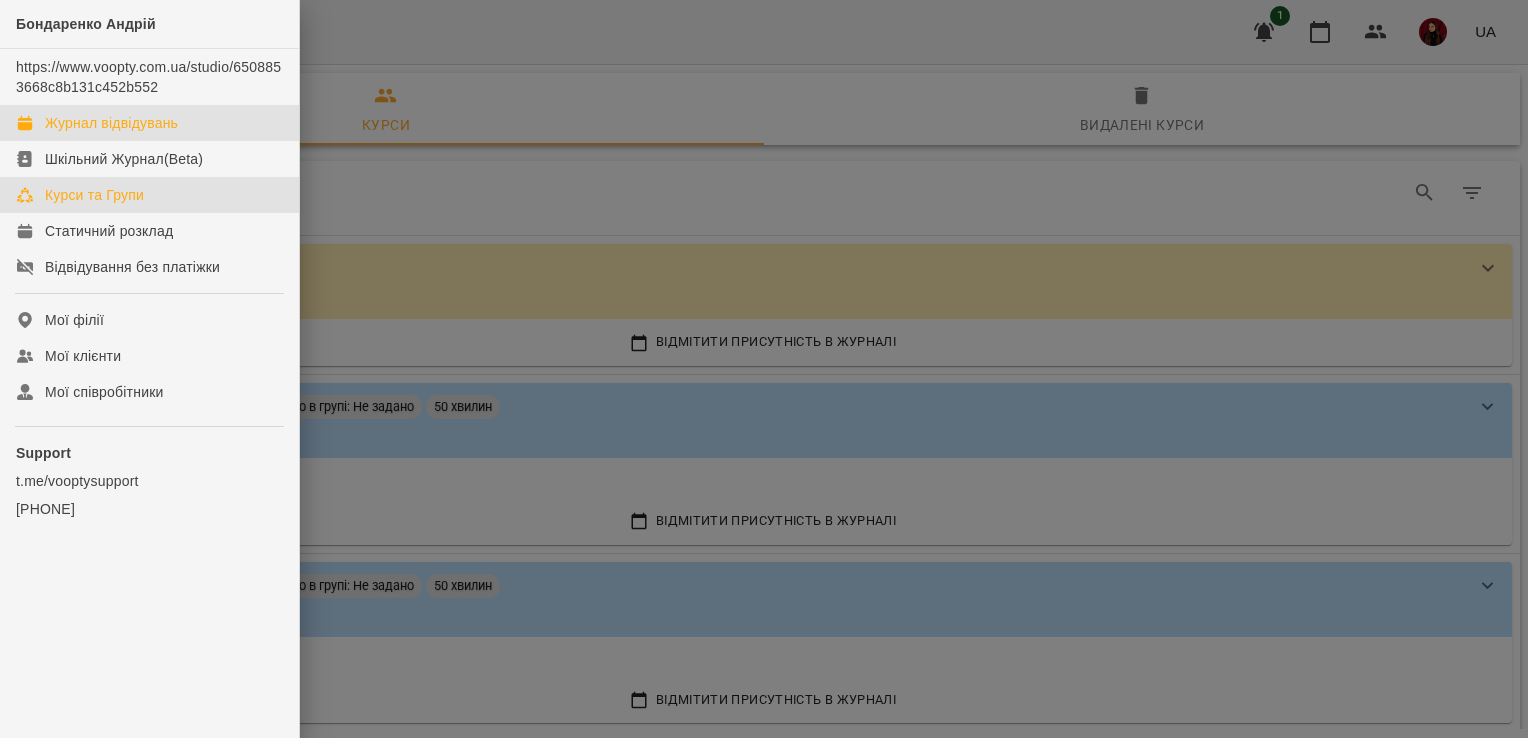 click on "Журнал відвідувань" at bounding box center [111, 123] 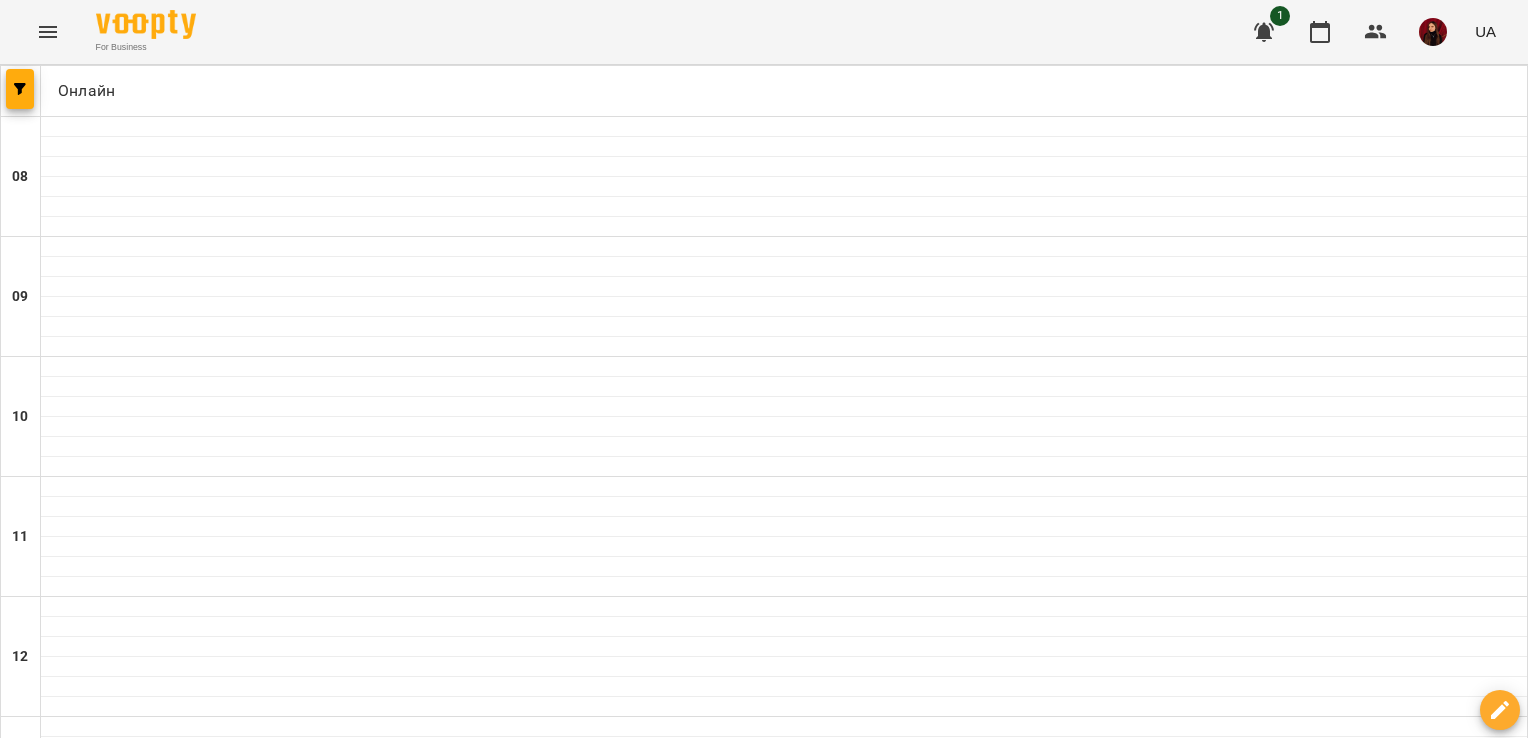 scroll, scrollTop: 1038, scrollLeft: 0, axis: vertical 